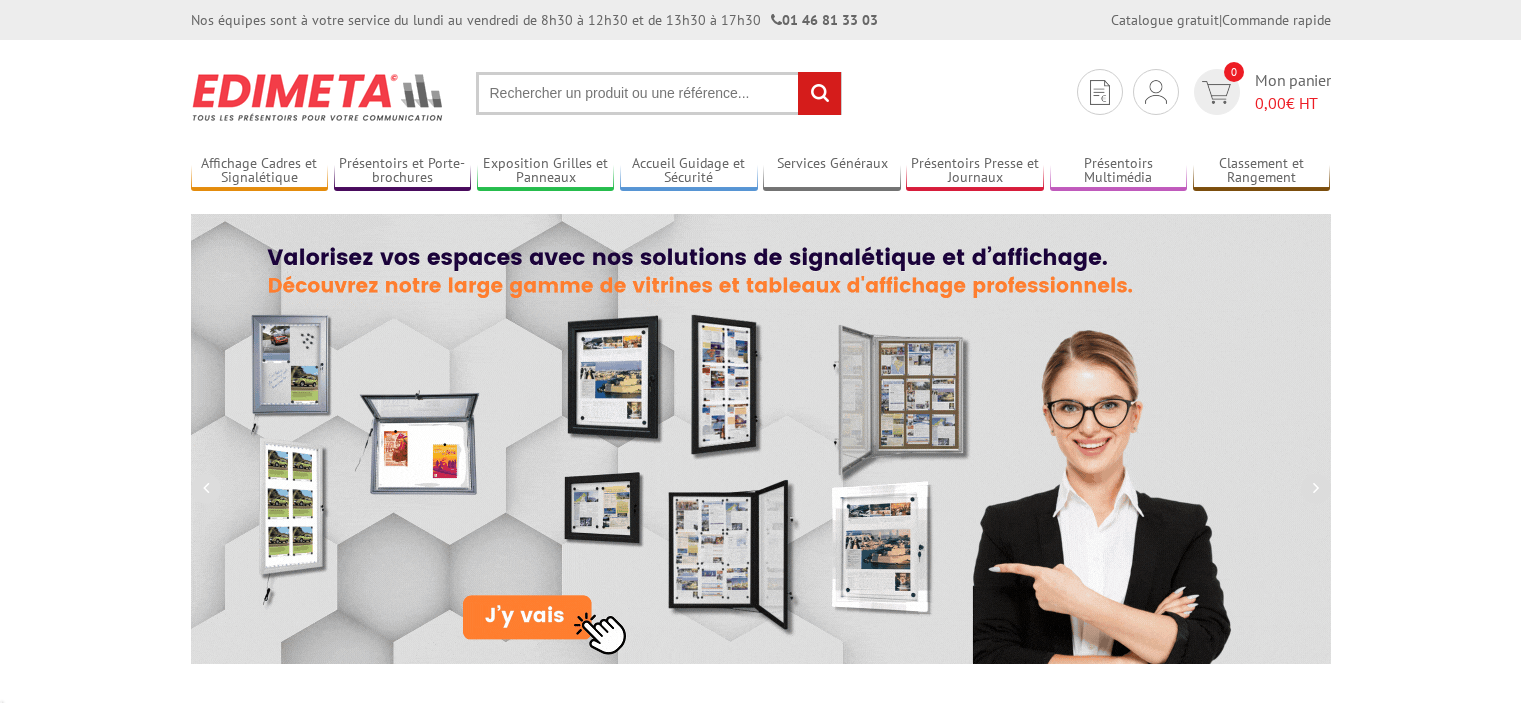 scroll, scrollTop: 0, scrollLeft: 0, axis: both 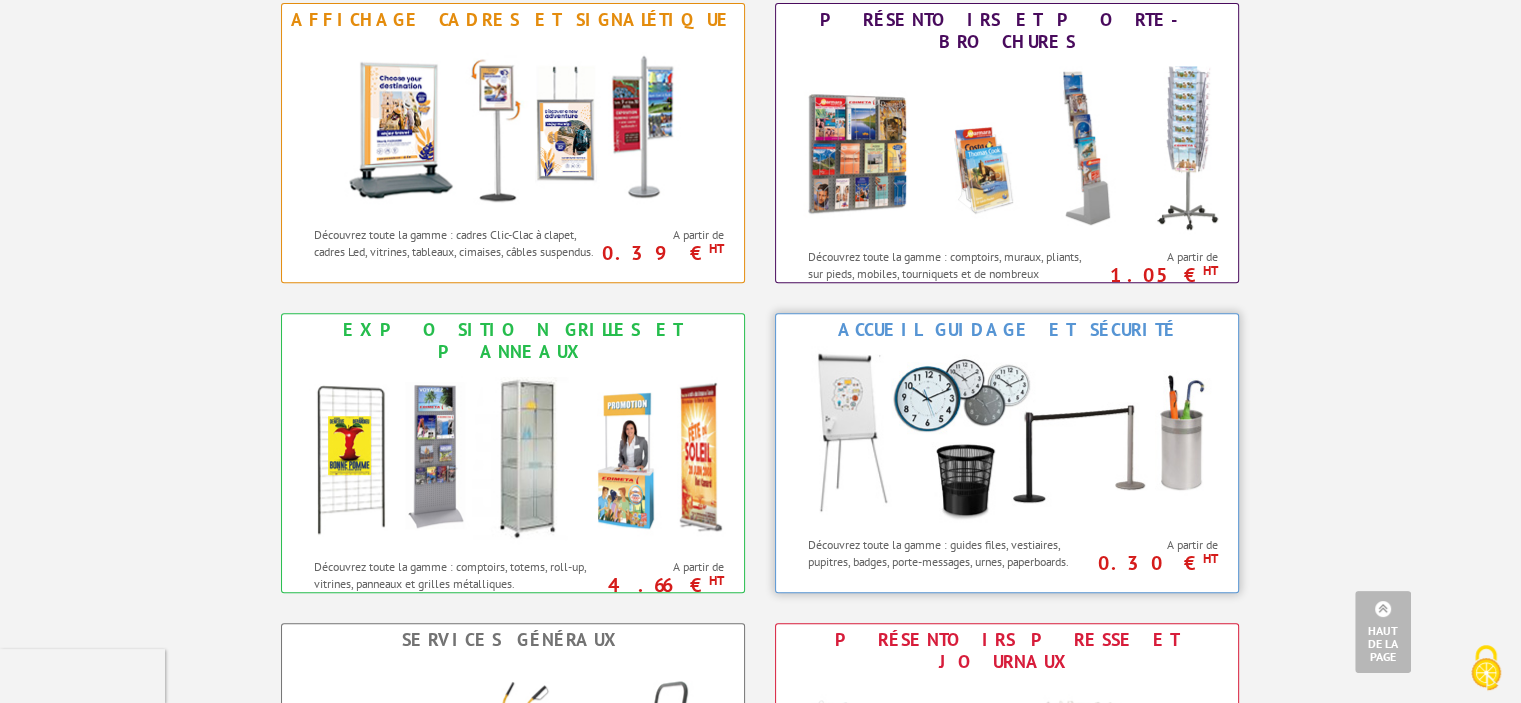 click at bounding box center (1007, 436) 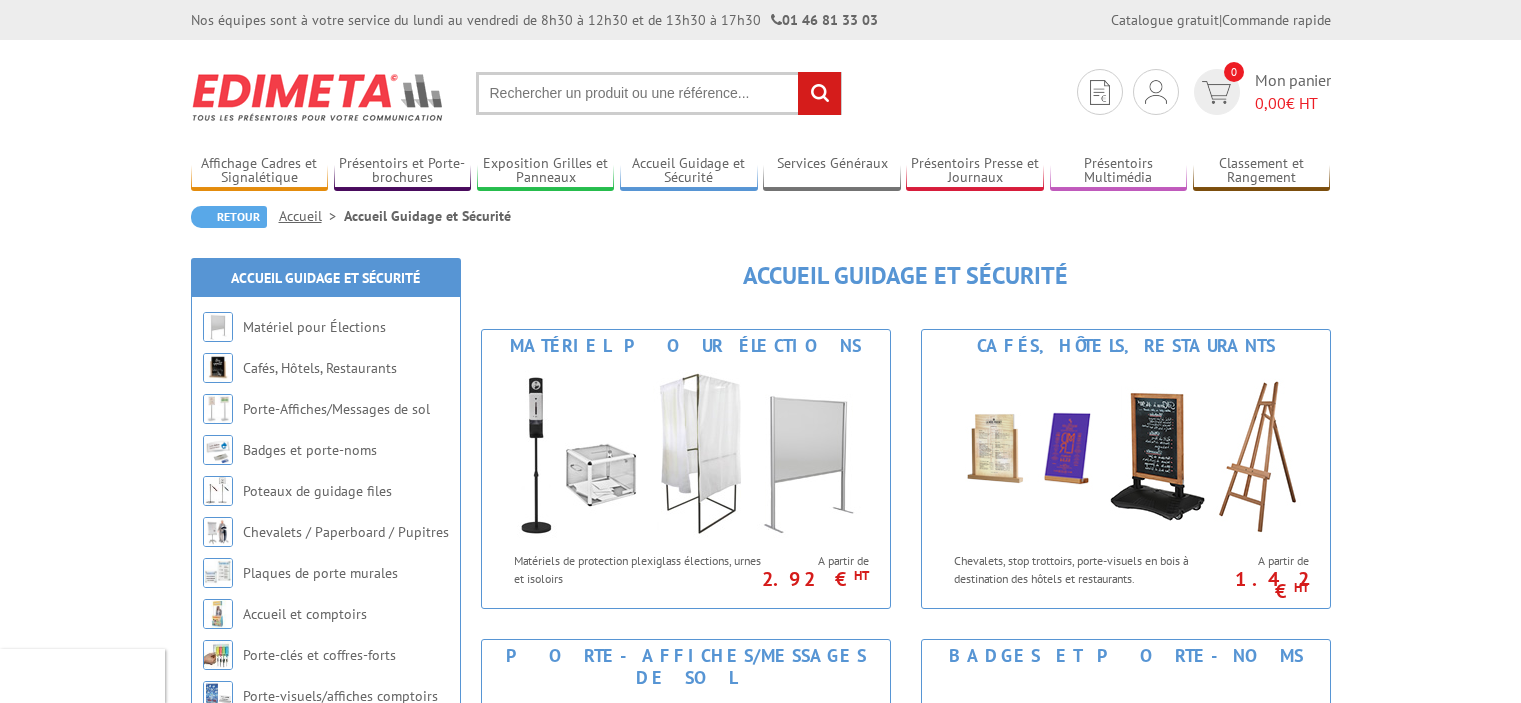 scroll, scrollTop: 0, scrollLeft: 0, axis: both 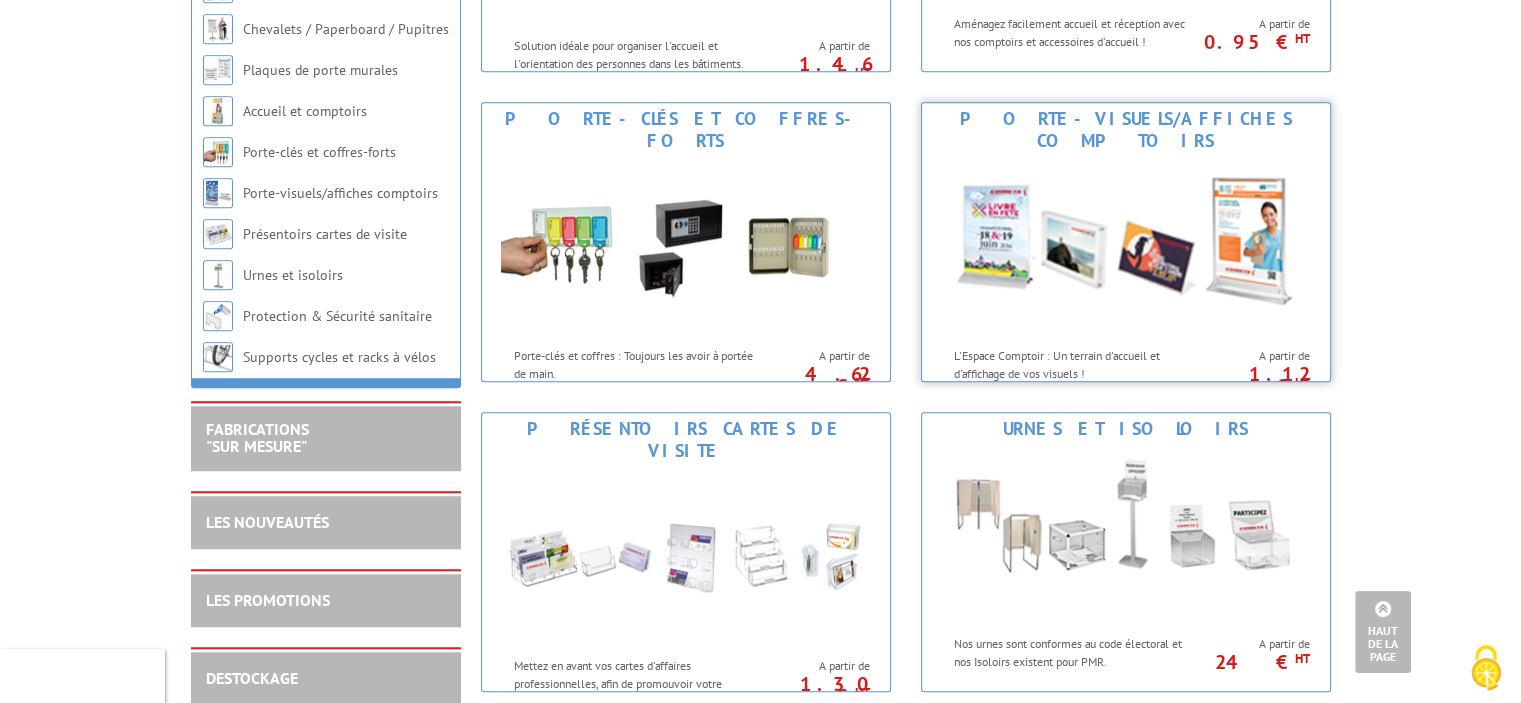 click at bounding box center [1126, 247] 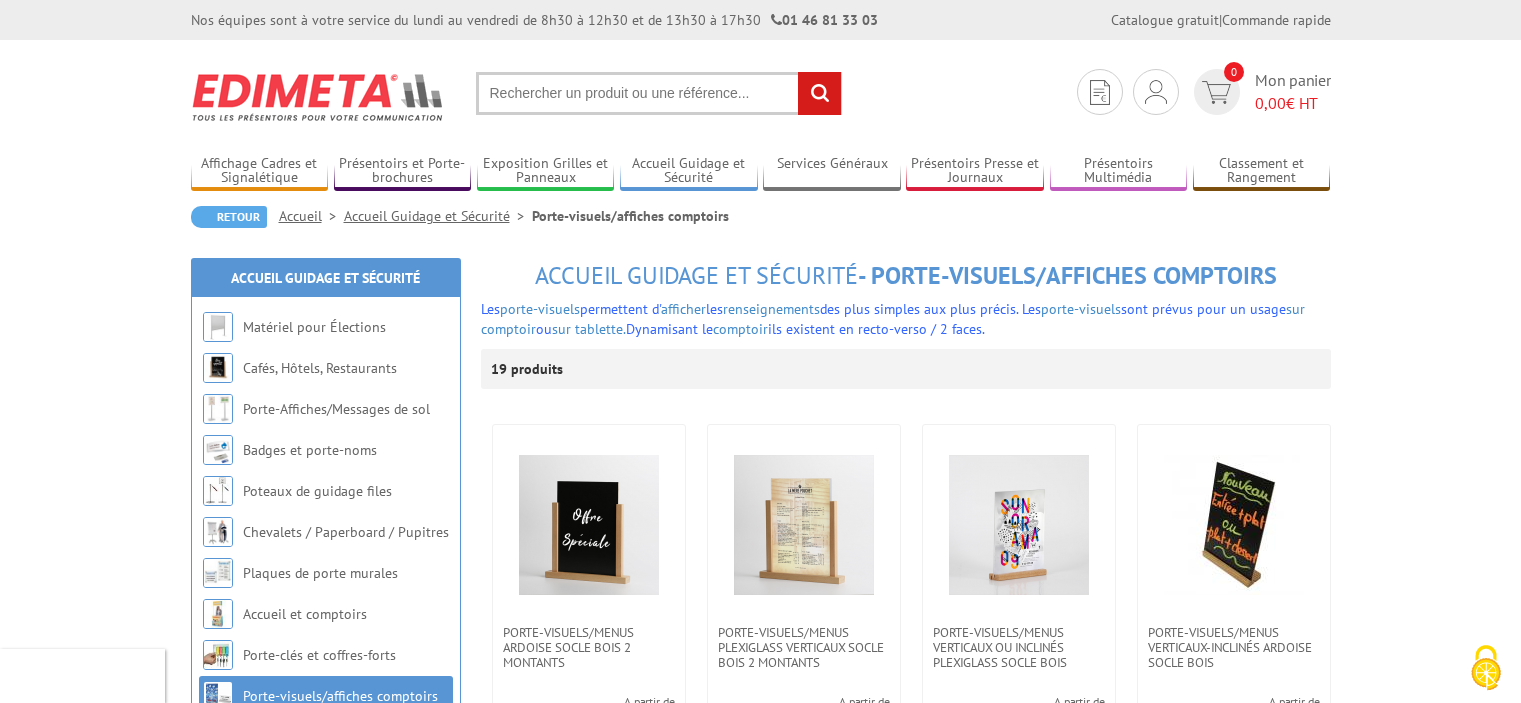 scroll, scrollTop: 0, scrollLeft: 0, axis: both 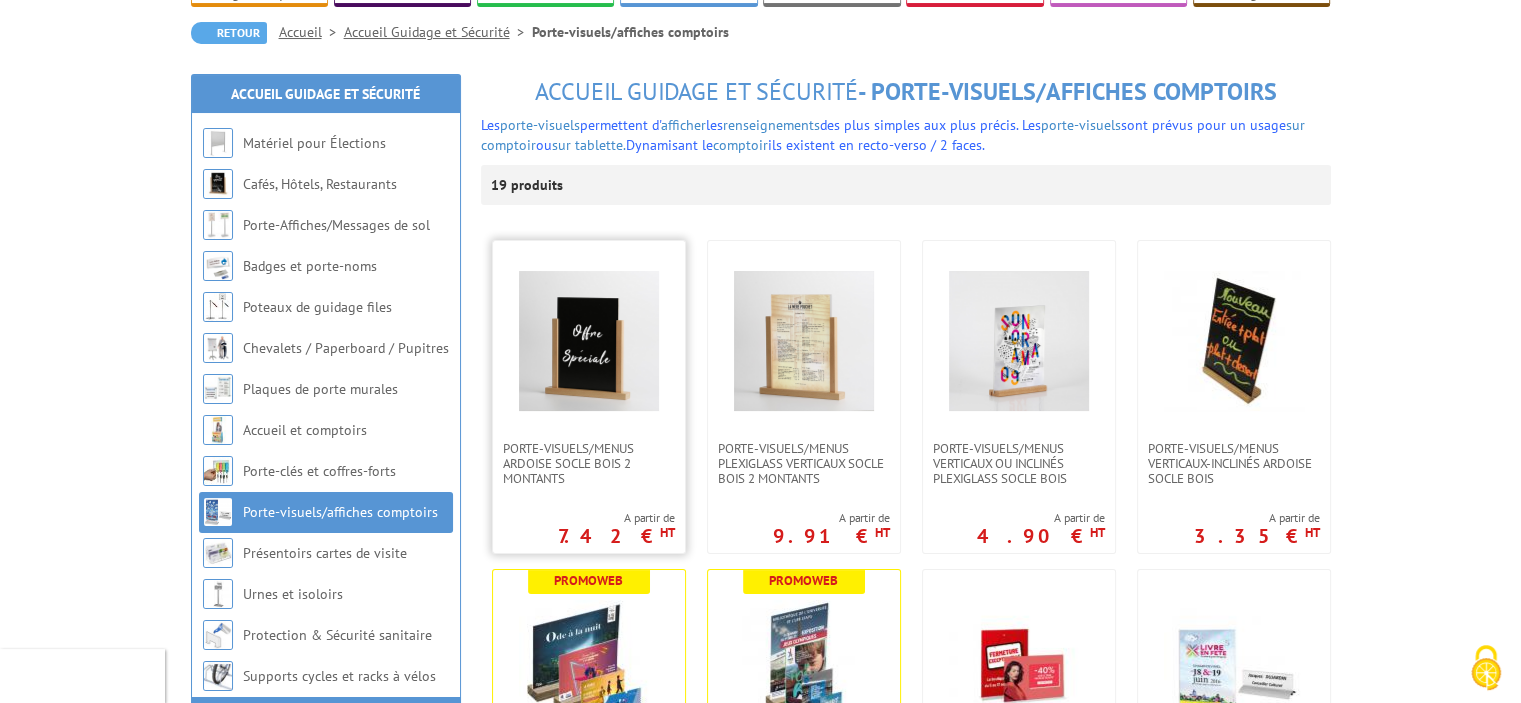 click at bounding box center [589, 341] 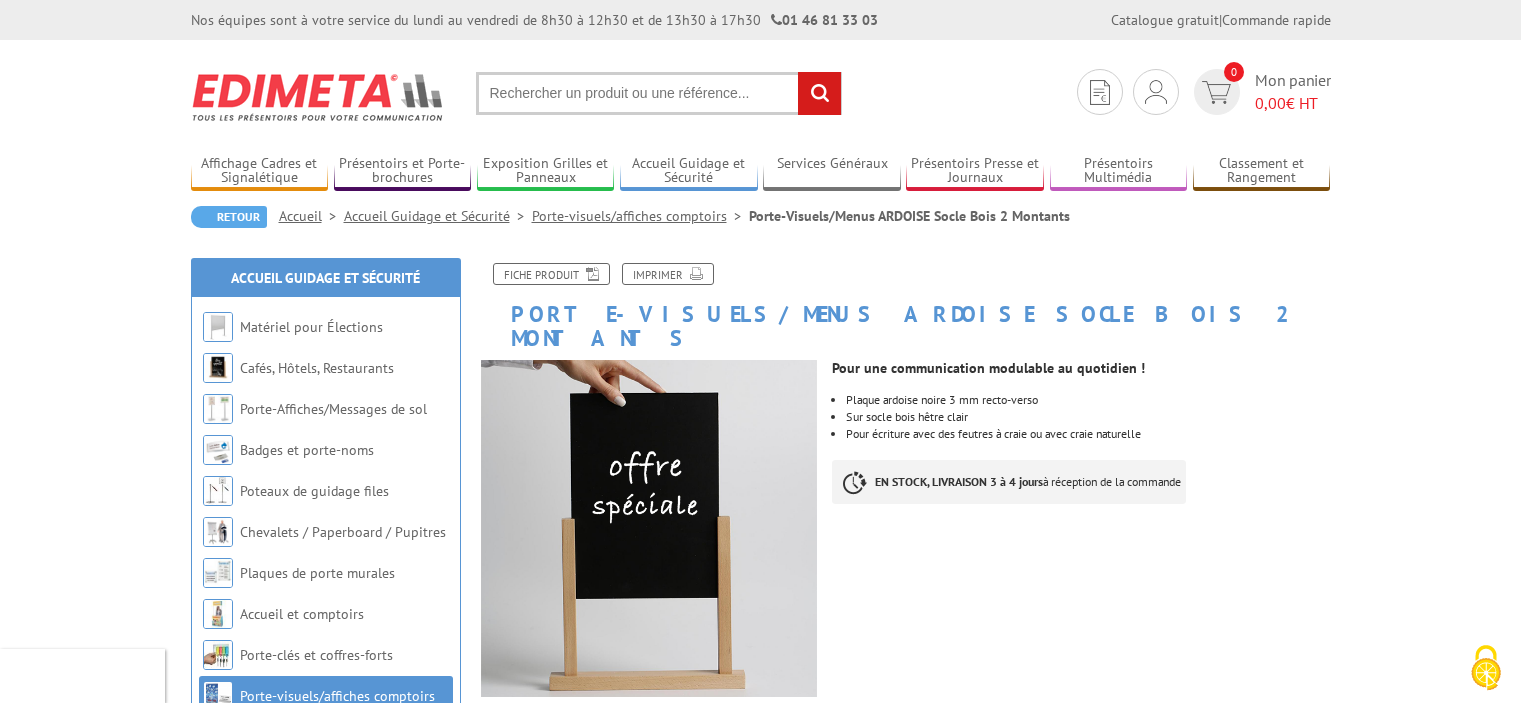 scroll, scrollTop: 0, scrollLeft: 0, axis: both 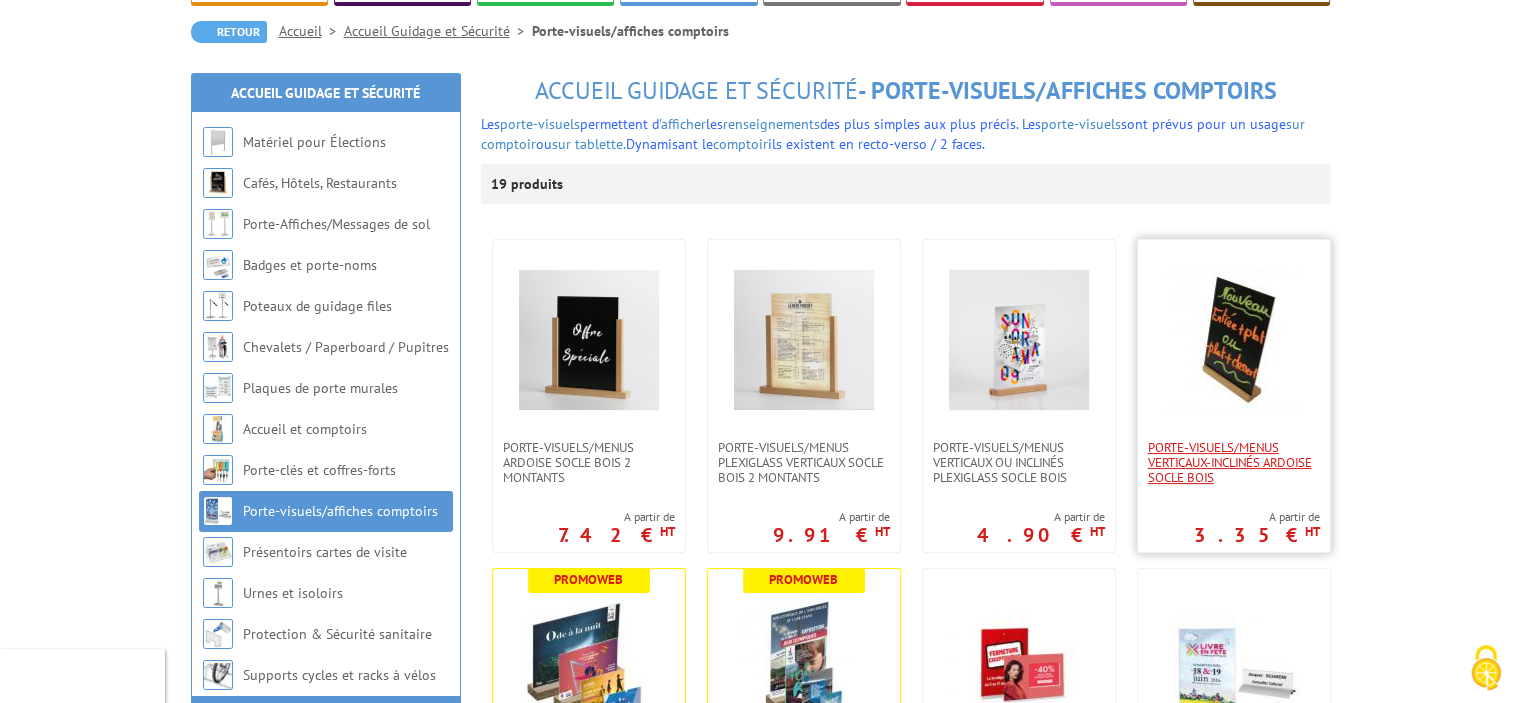 click on "Porte-Visuels/Menus verticaux-inclinés ardoise socle bois" at bounding box center [1234, 462] 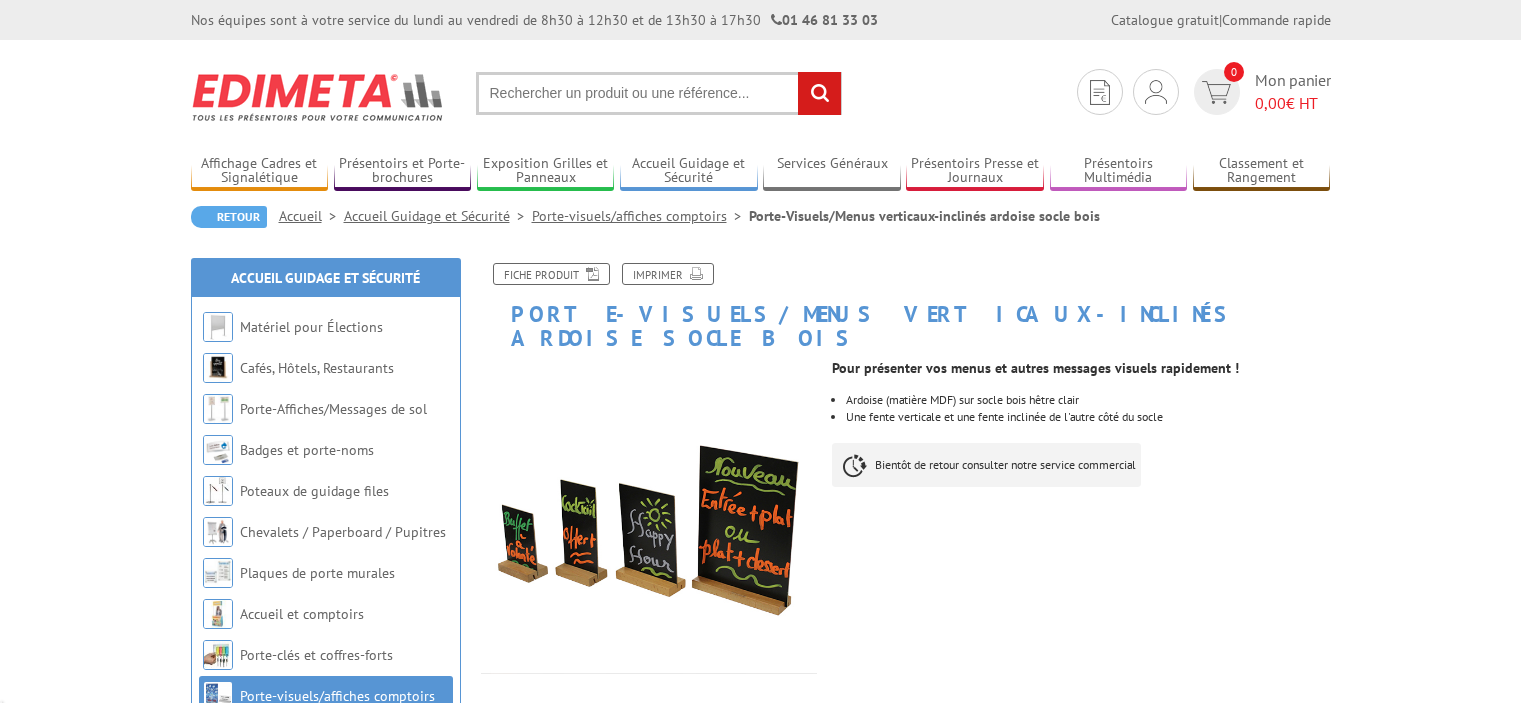 scroll, scrollTop: 0, scrollLeft: 0, axis: both 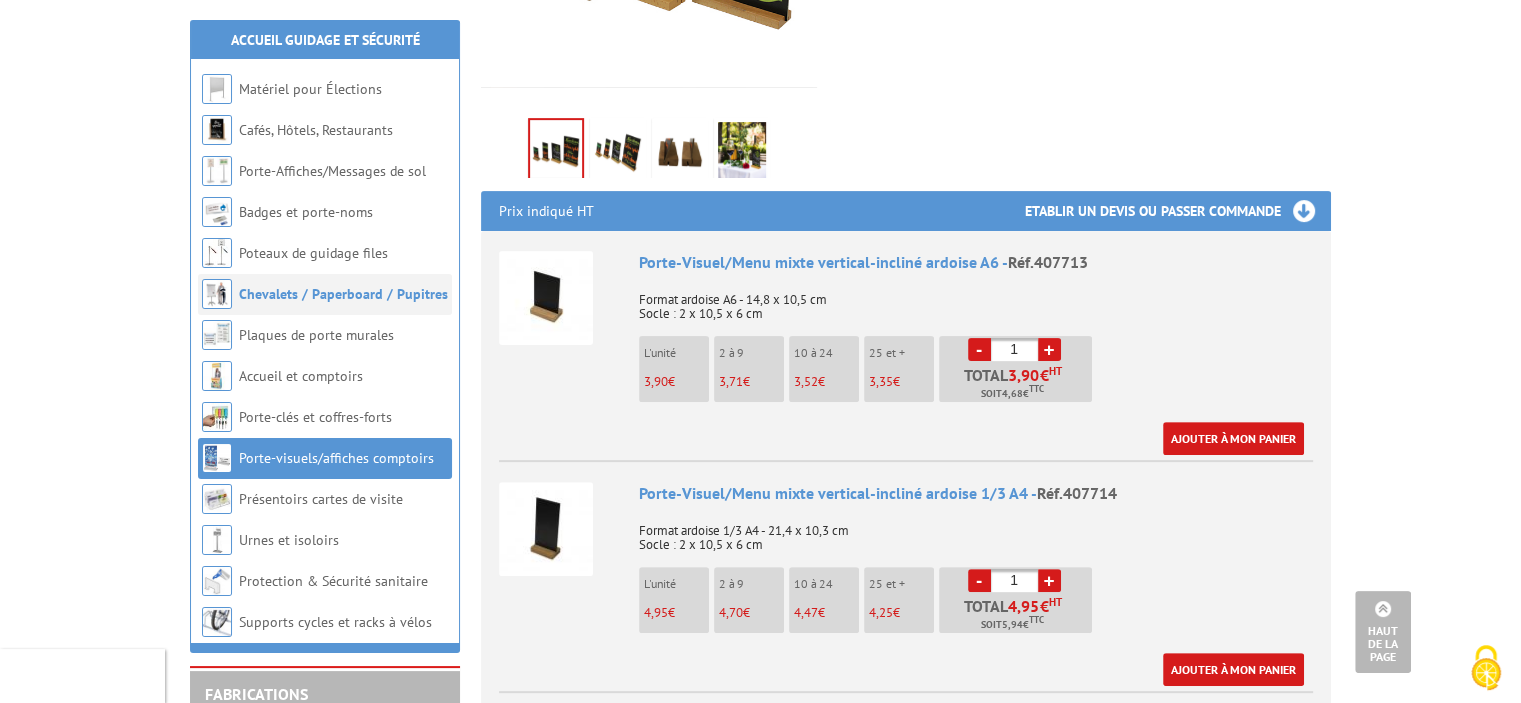 click on "Chevalets / Paperboard / Pupitres" at bounding box center (343, 294) 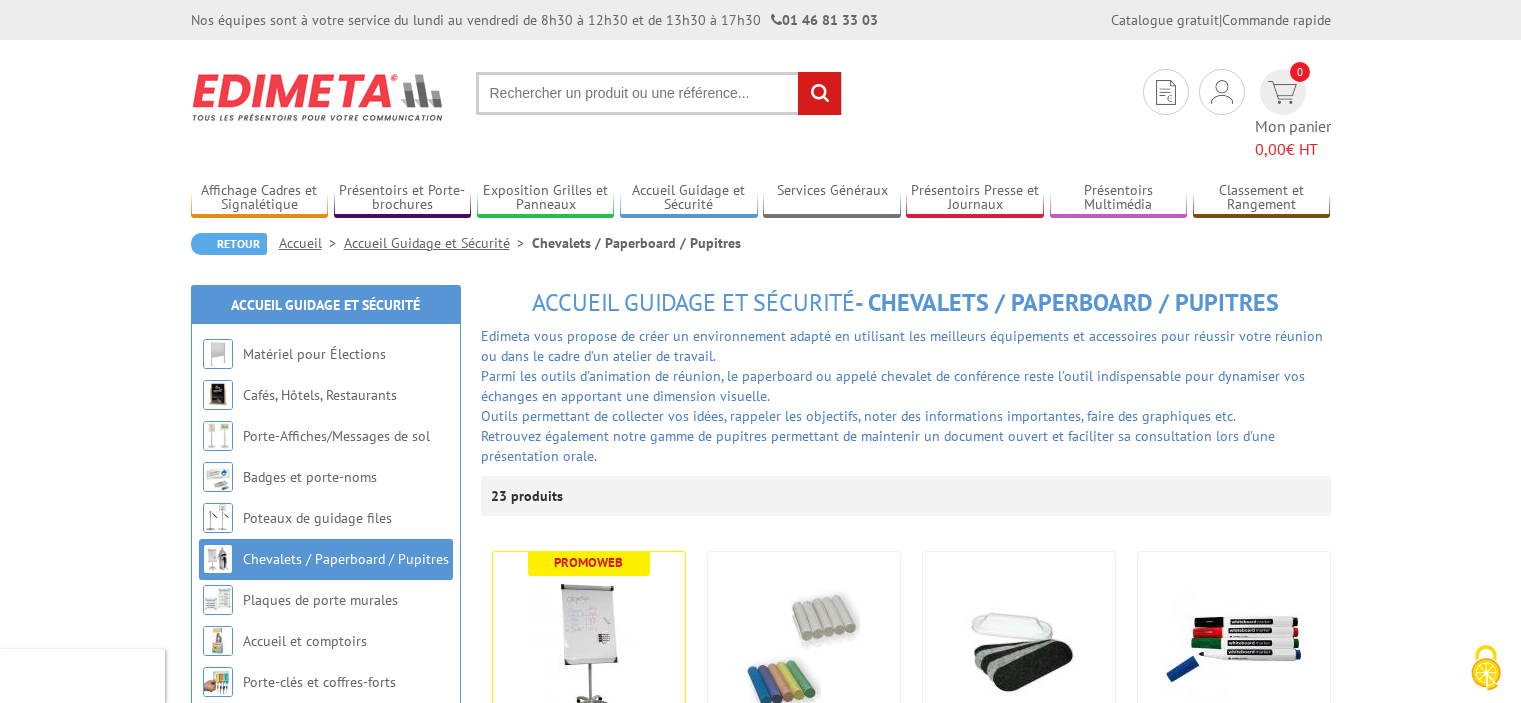 scroll, scrollTop: 0, scrollLeft: 0, axis: both 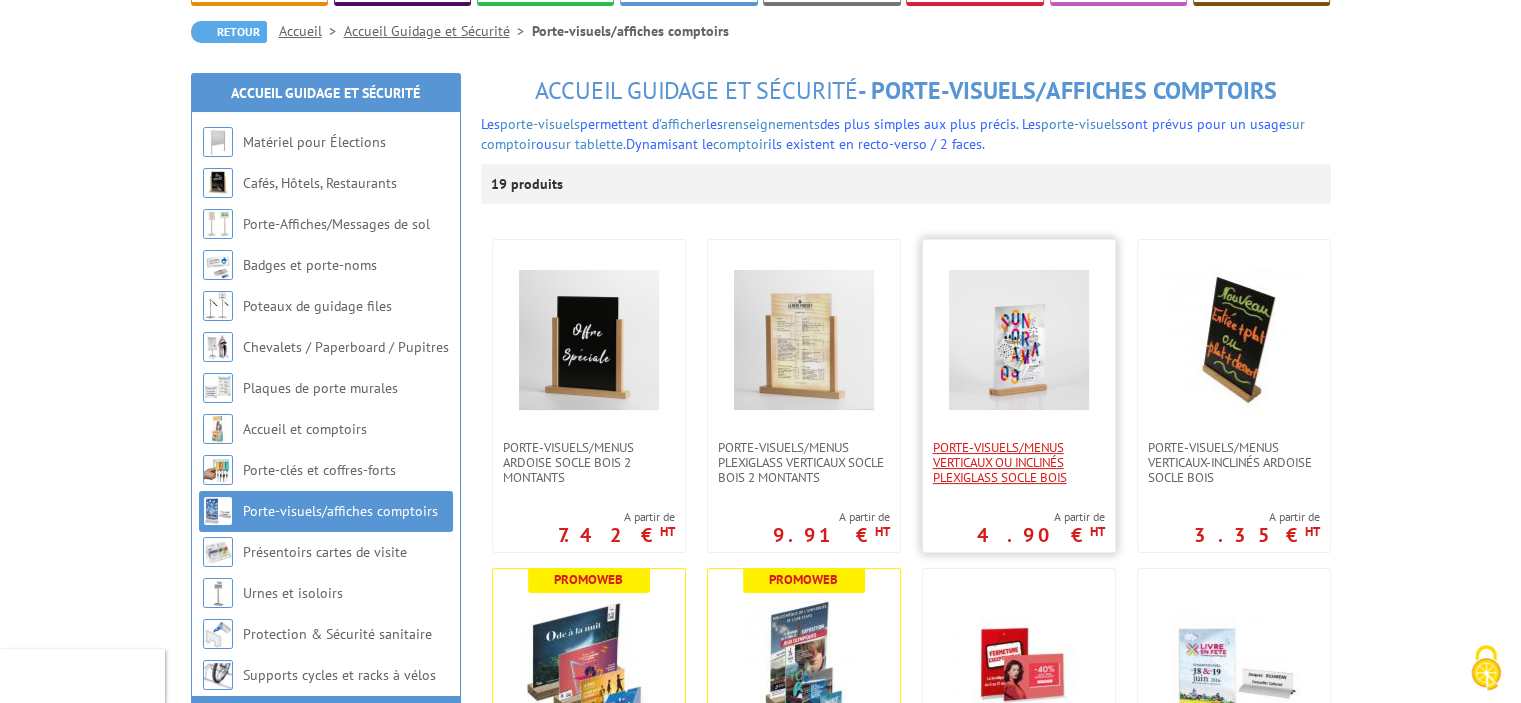 click on "Porte-Visuels/Menus verticaux ou inclinés plexiglass socle bois" at bounding box center (1019, 462) 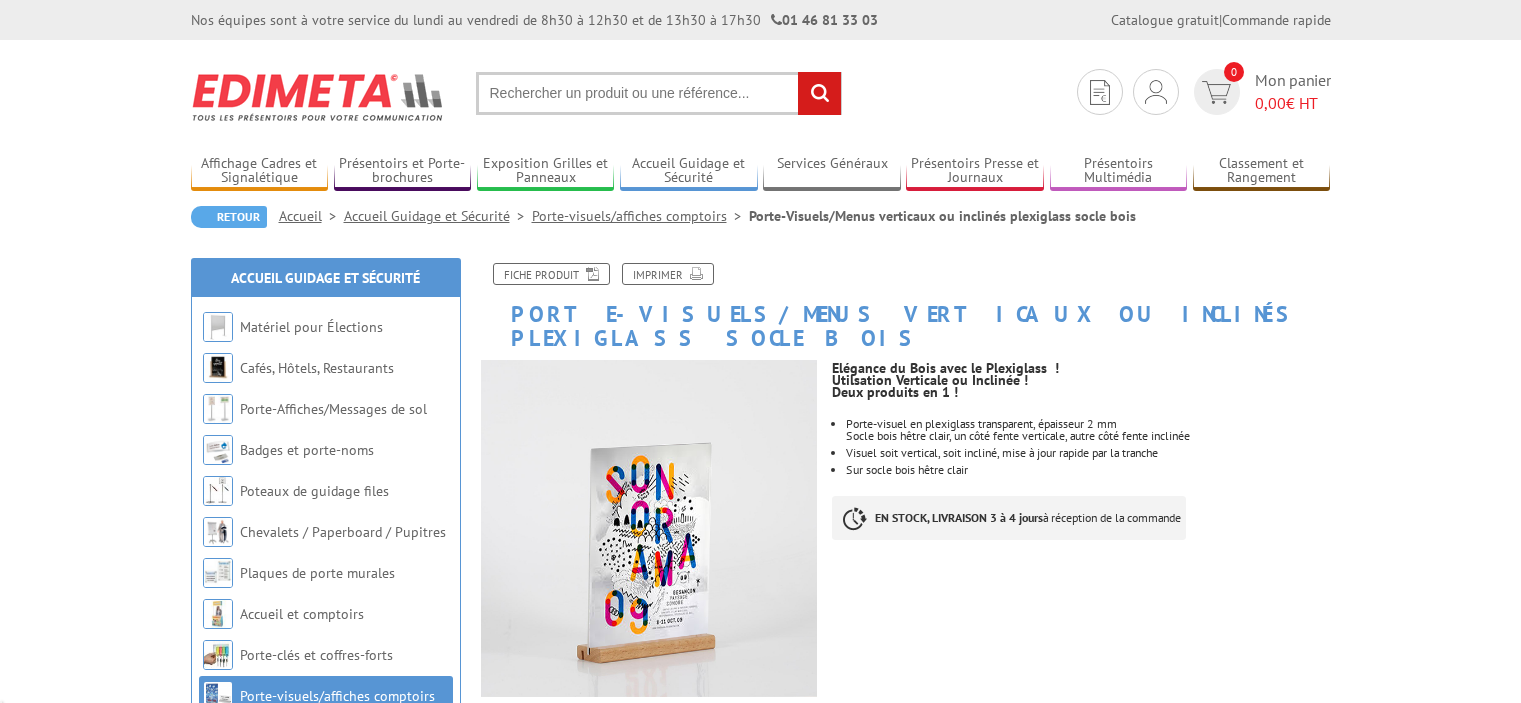 scroll, scrollTop: 0, scrollLeft: 0, axis: both 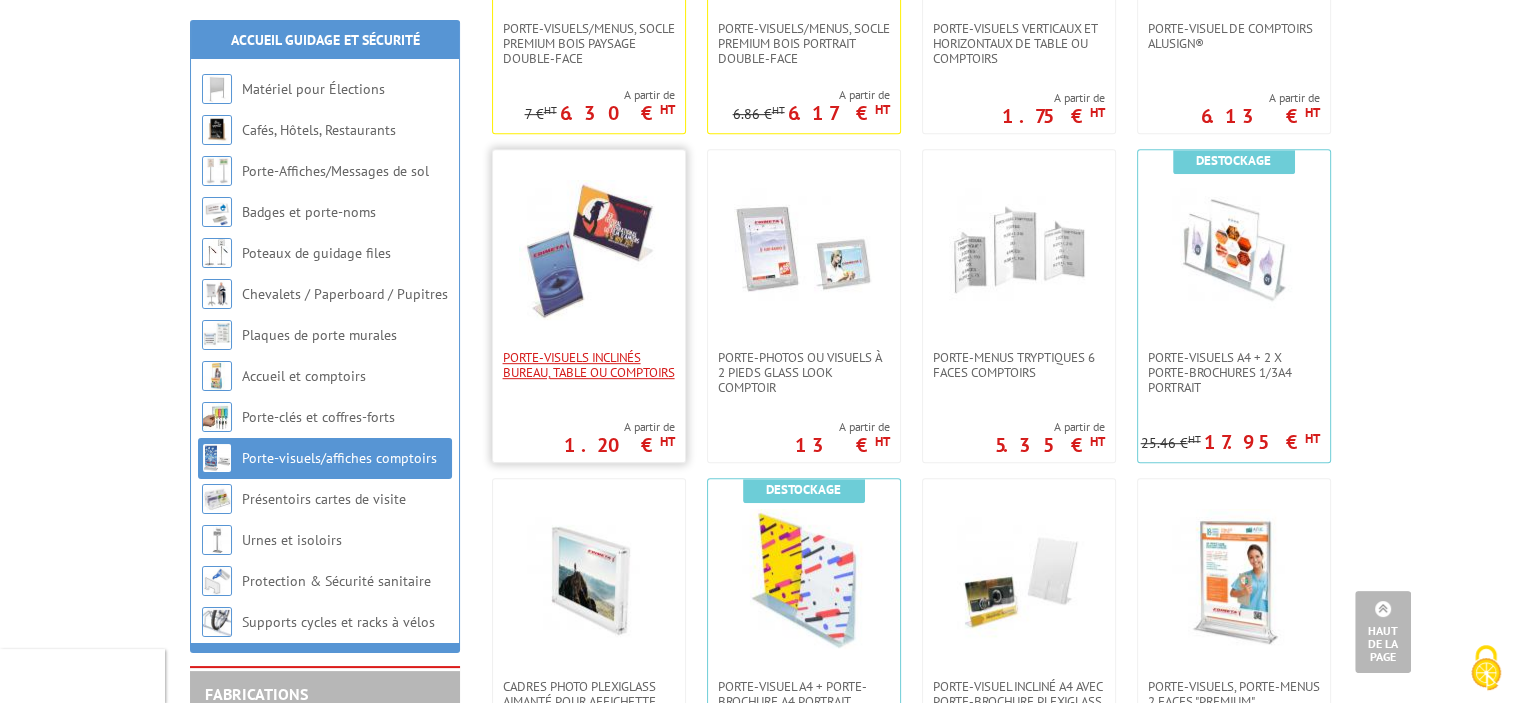 click on "Porte-visuels inclinés bureau, table ou comptoirs" at bounding box center (589, 365) 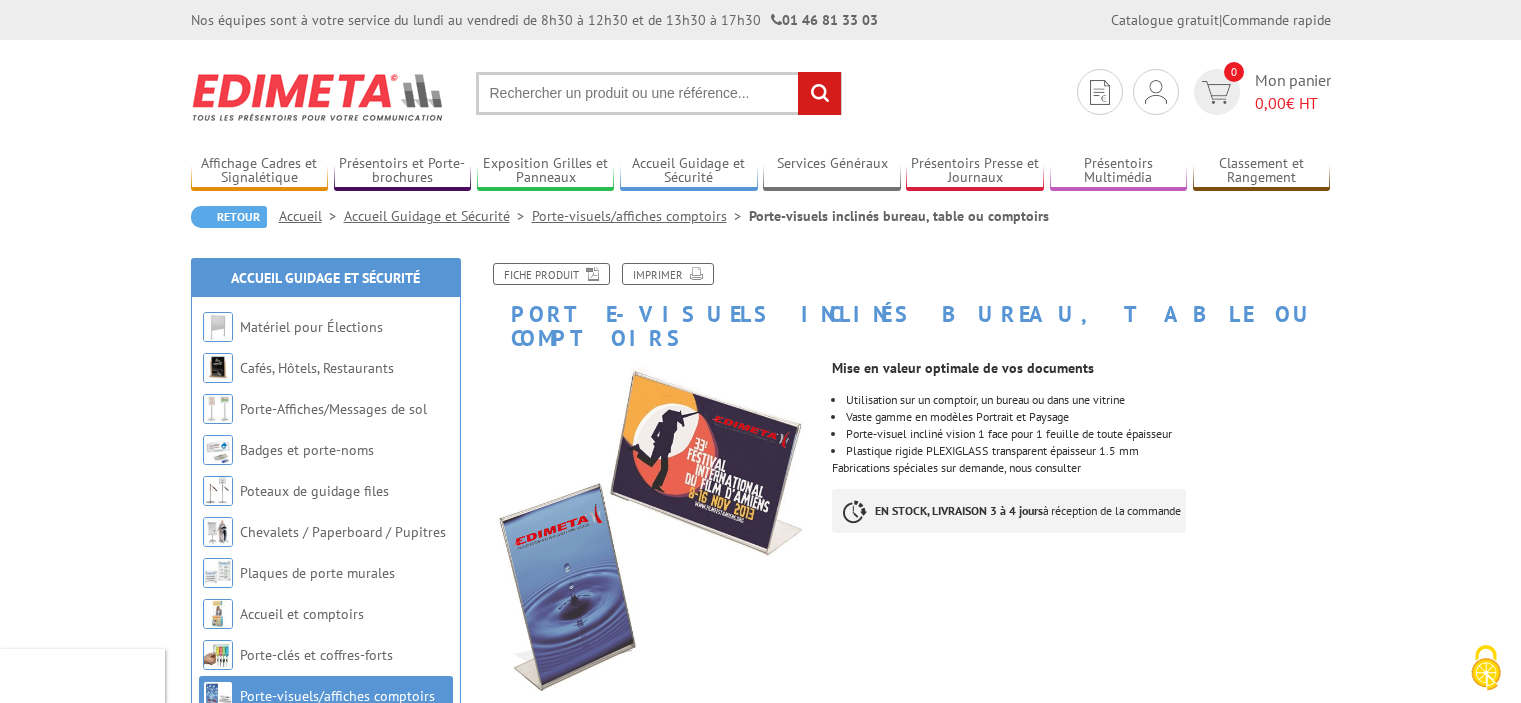 scroll, scrollTop: 0, scrollLeft: 0, axis: both 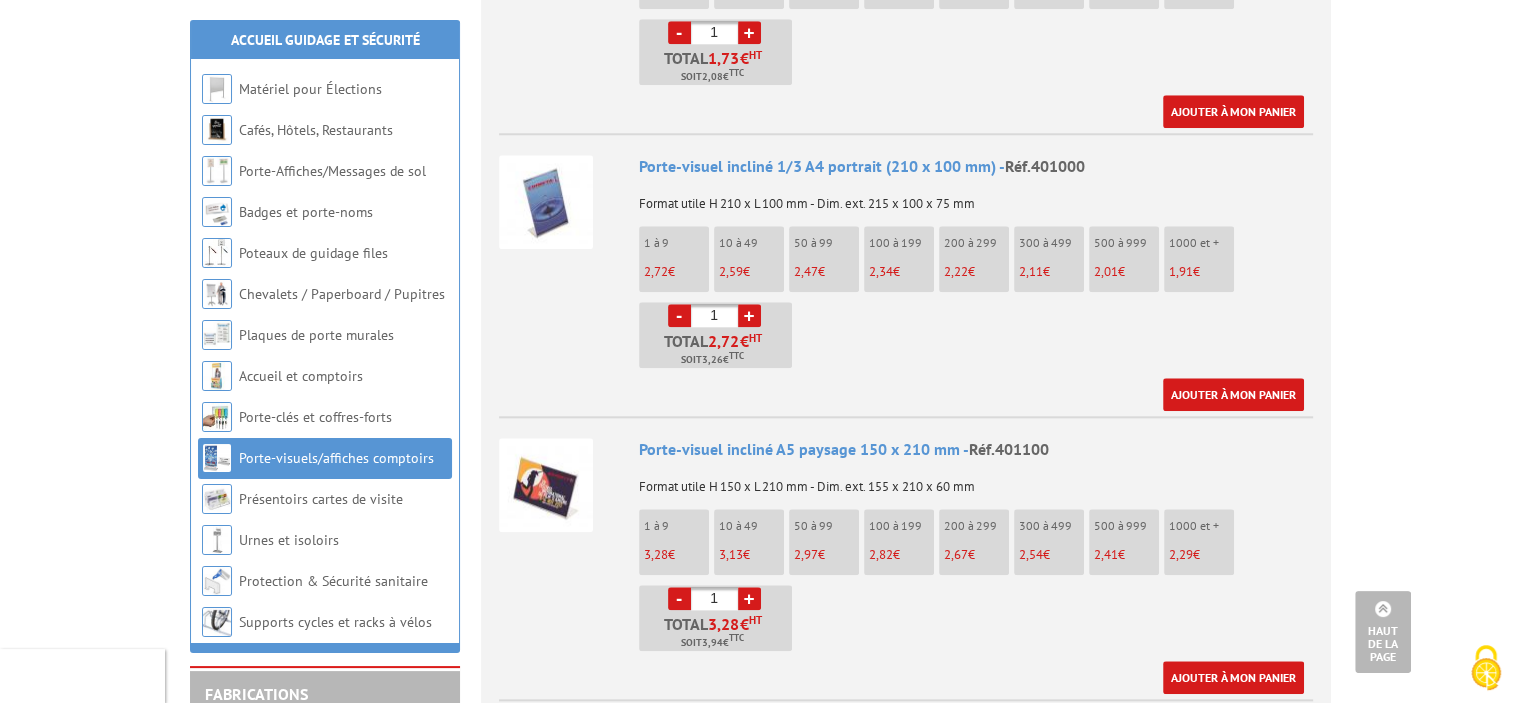 click at bounding box center [546, 485] 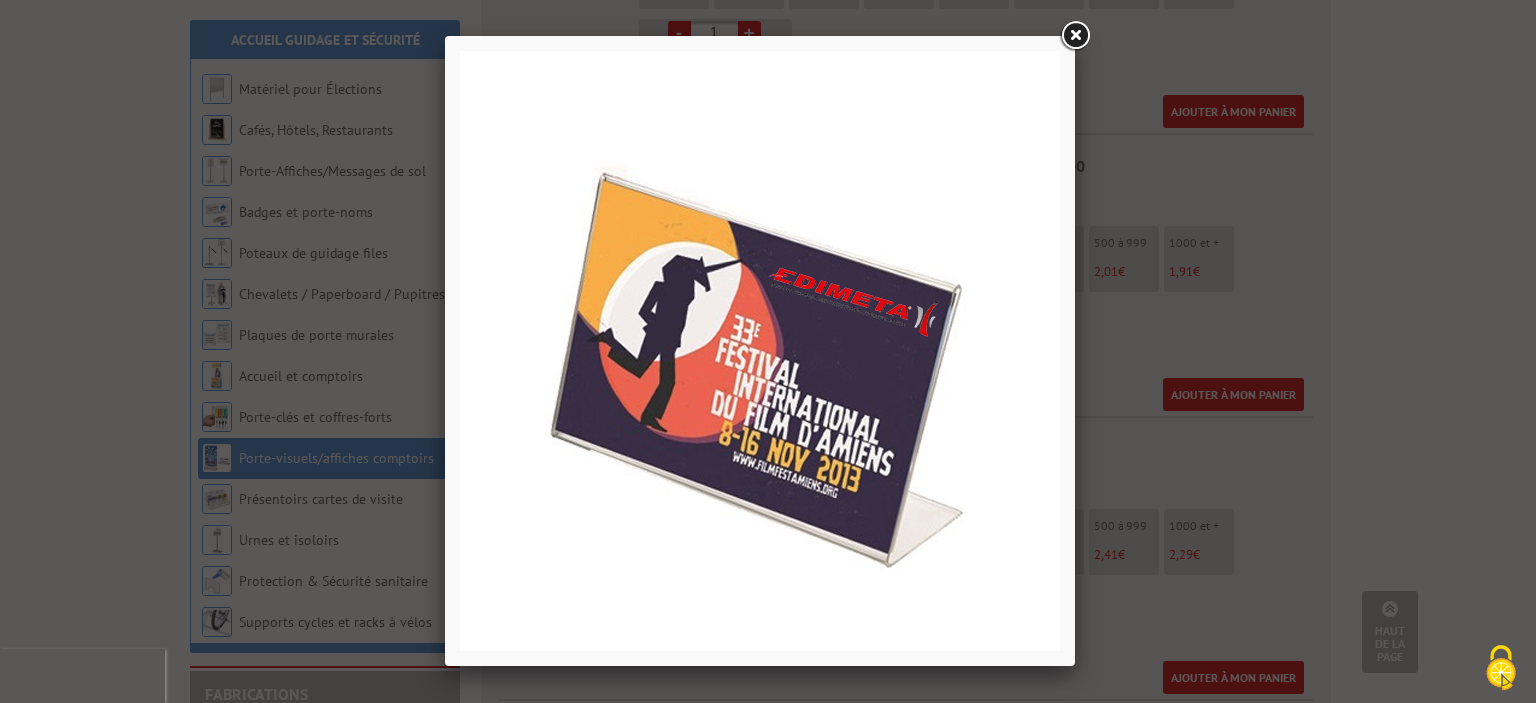 click at bounding box center [1075, 36] 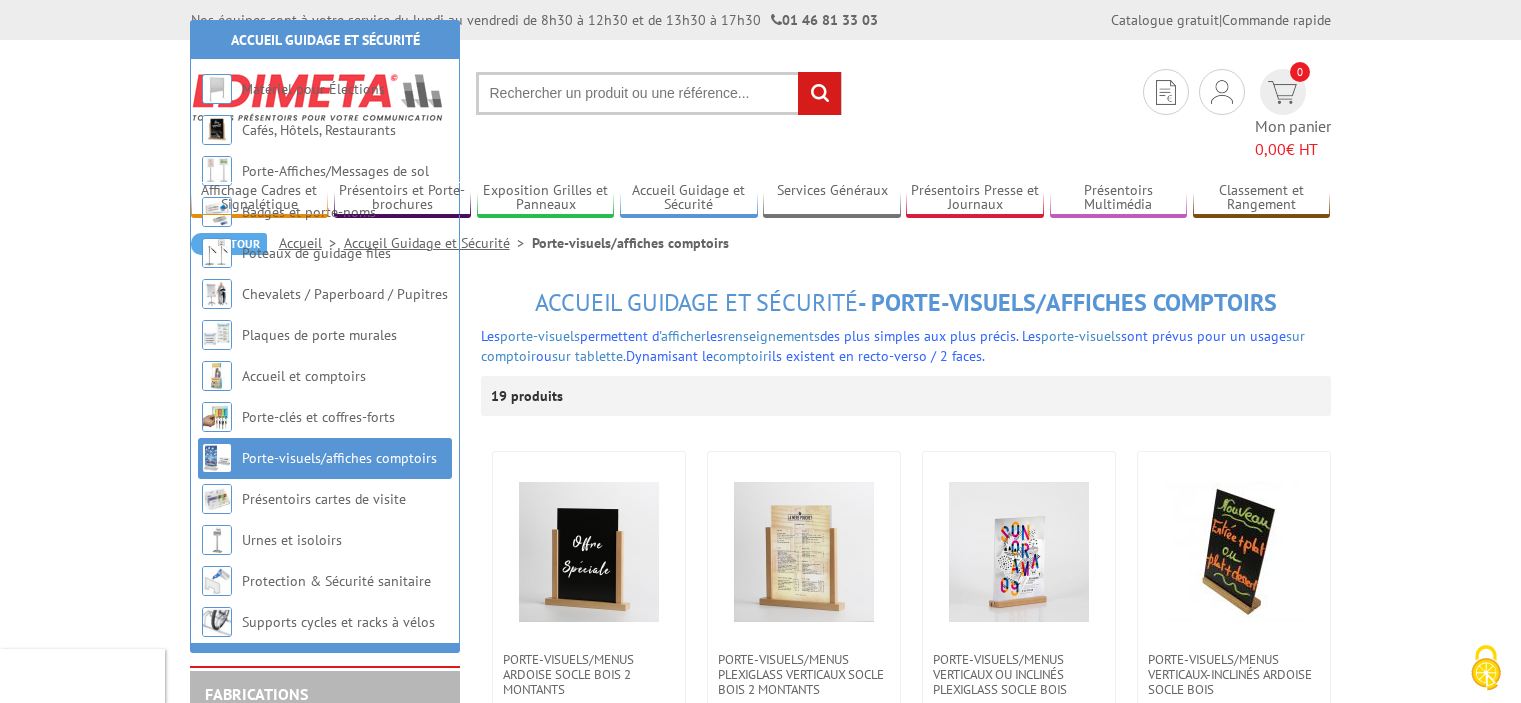 scroll, scrollTop: 933, scrollLeft: 0, axis: vertical 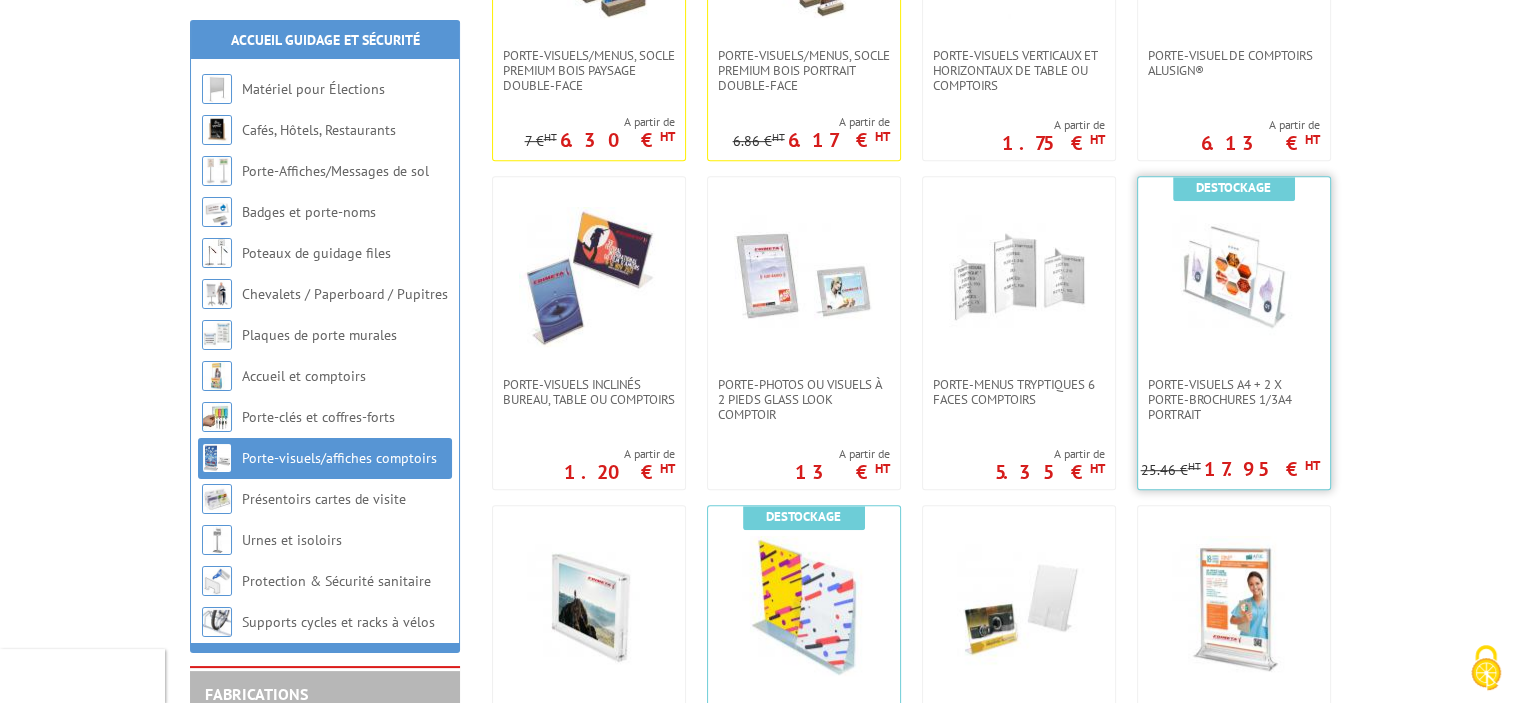 click at bounding box center (1234, 277) 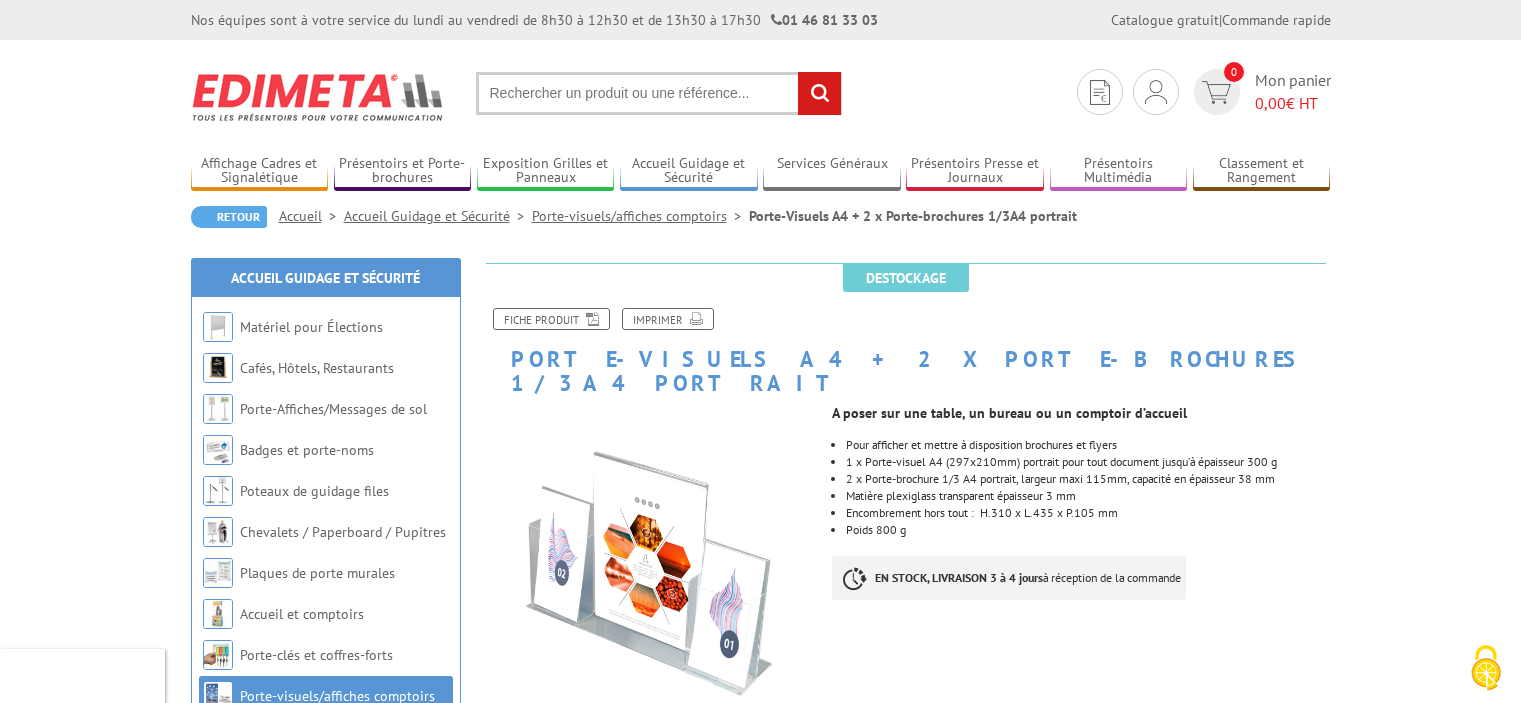 scroll, scrollTop: 0, scrollLeft: 0, axis: both 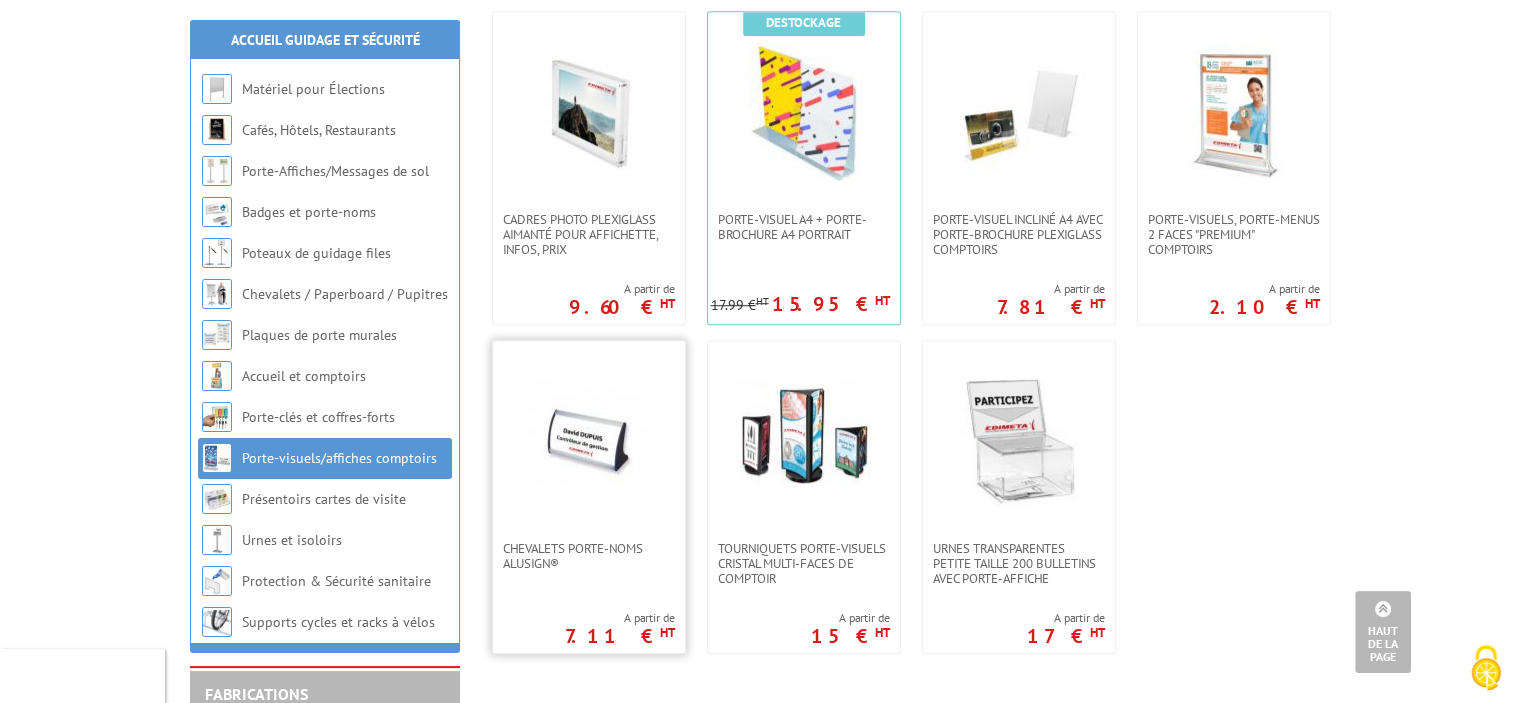 click at bounding box center (589, 441) 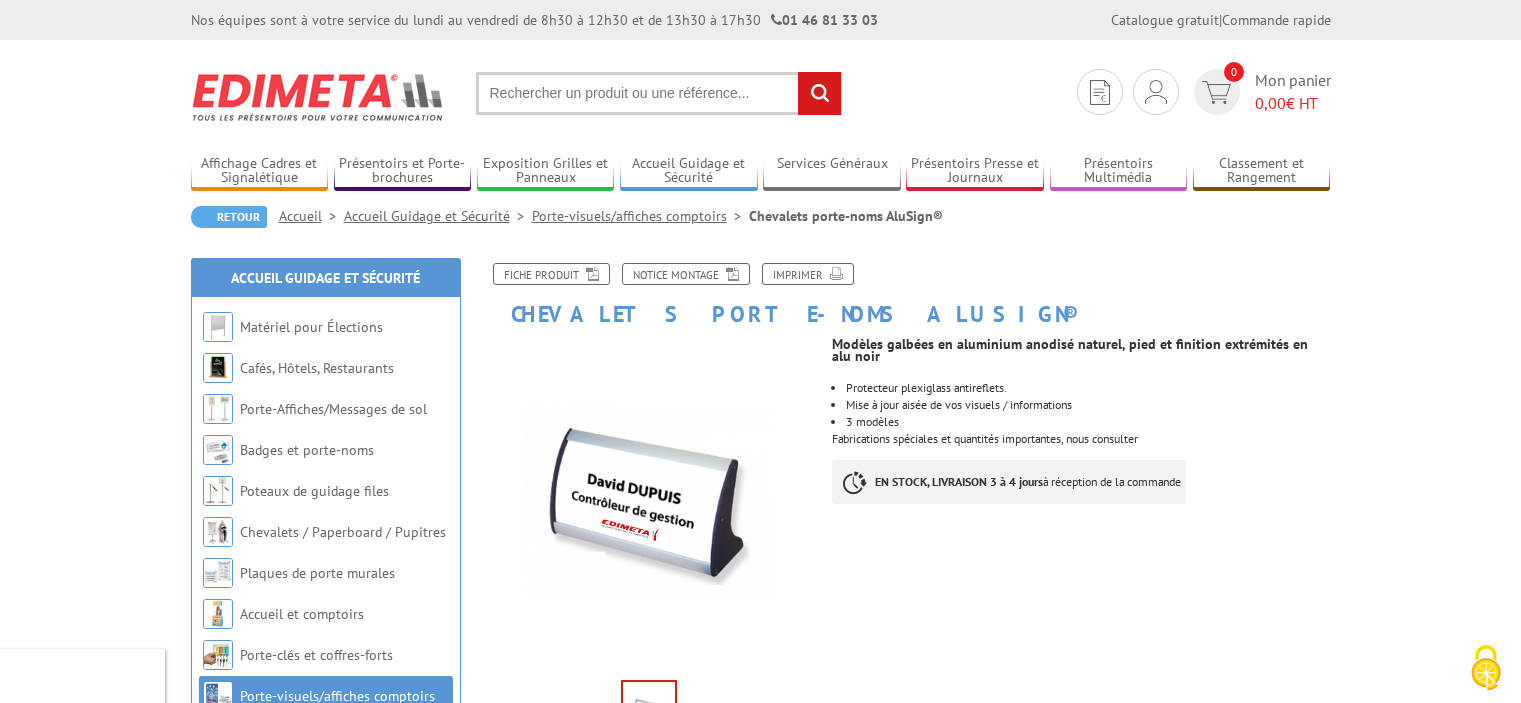 scroll, scrollTop: 0, scrollLeft: 0, axis: both 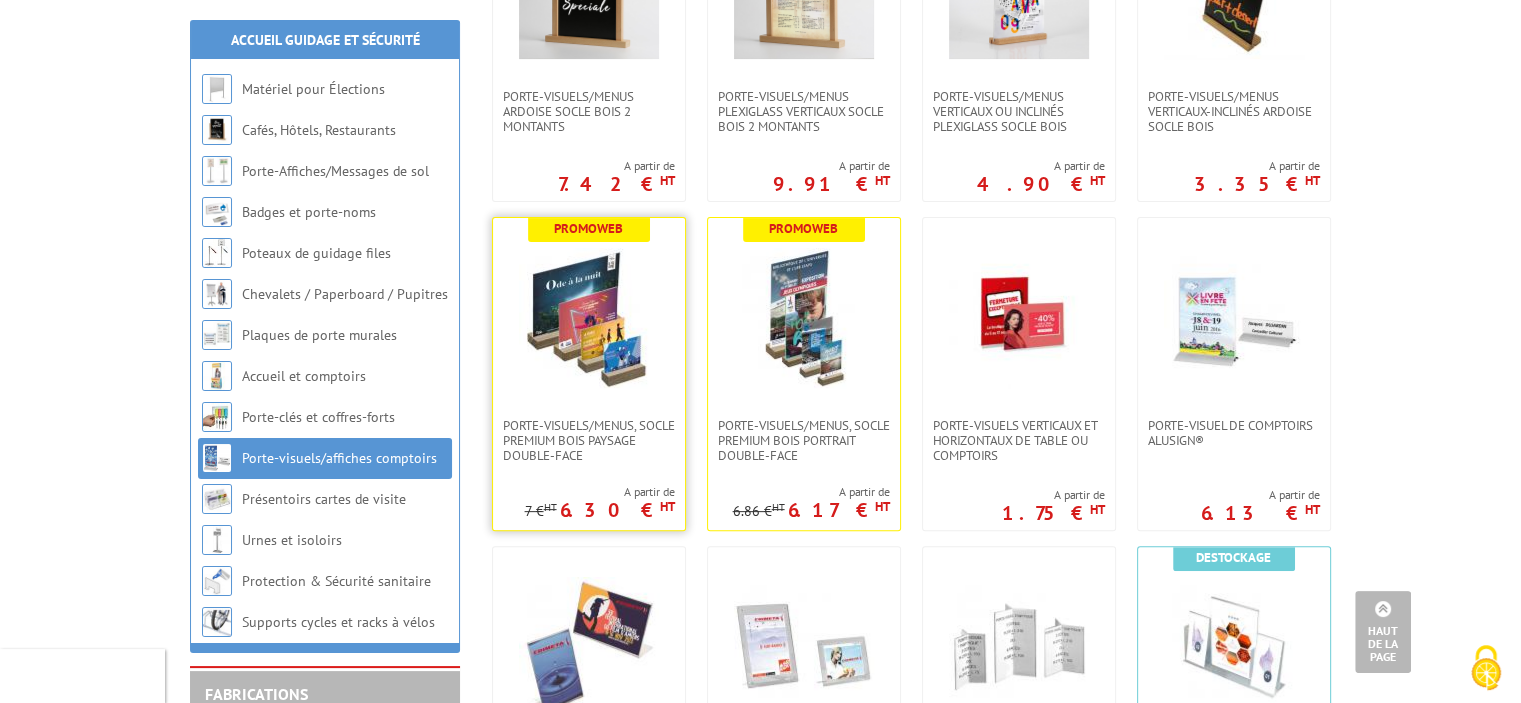 click at bounding box center (589, 318) 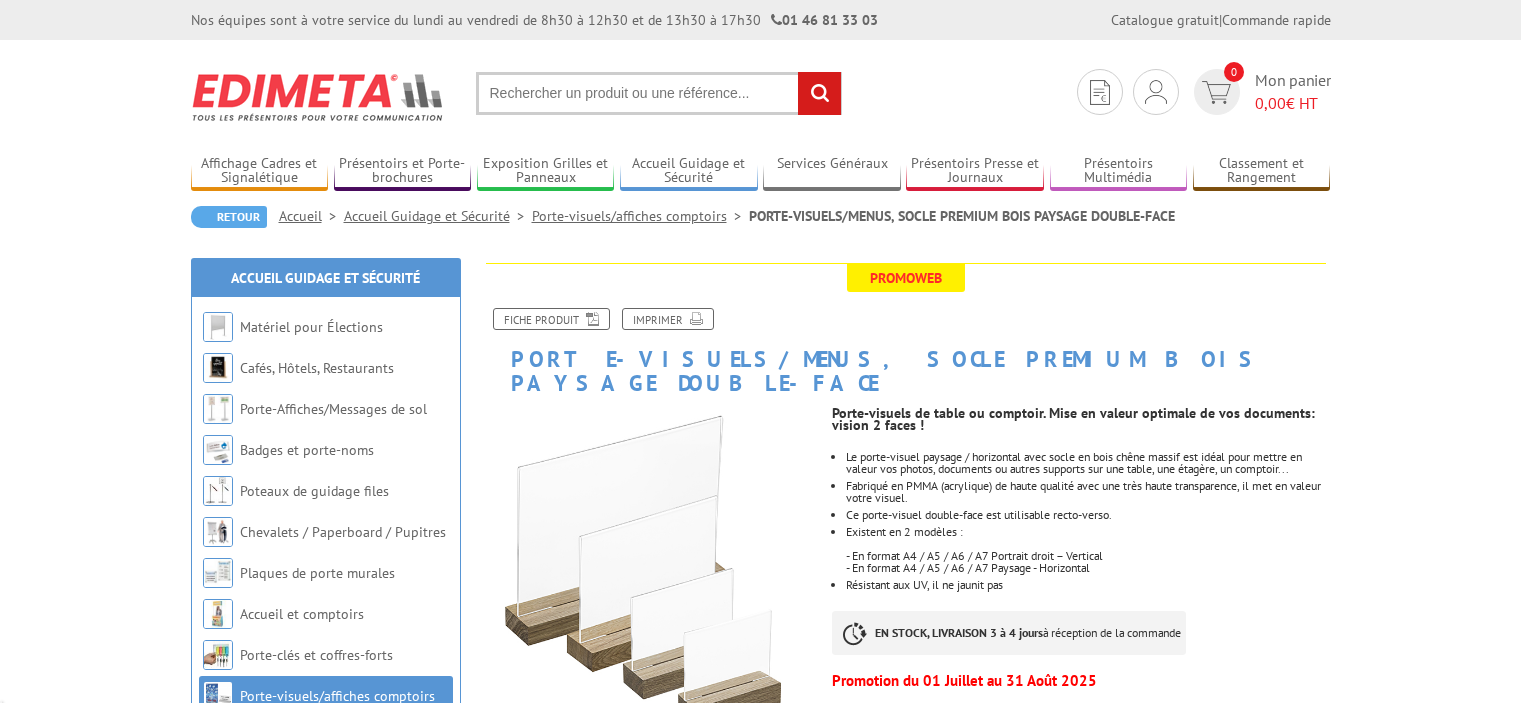scroll, scrollTop: 0, scrollLeft: 0, axis: both 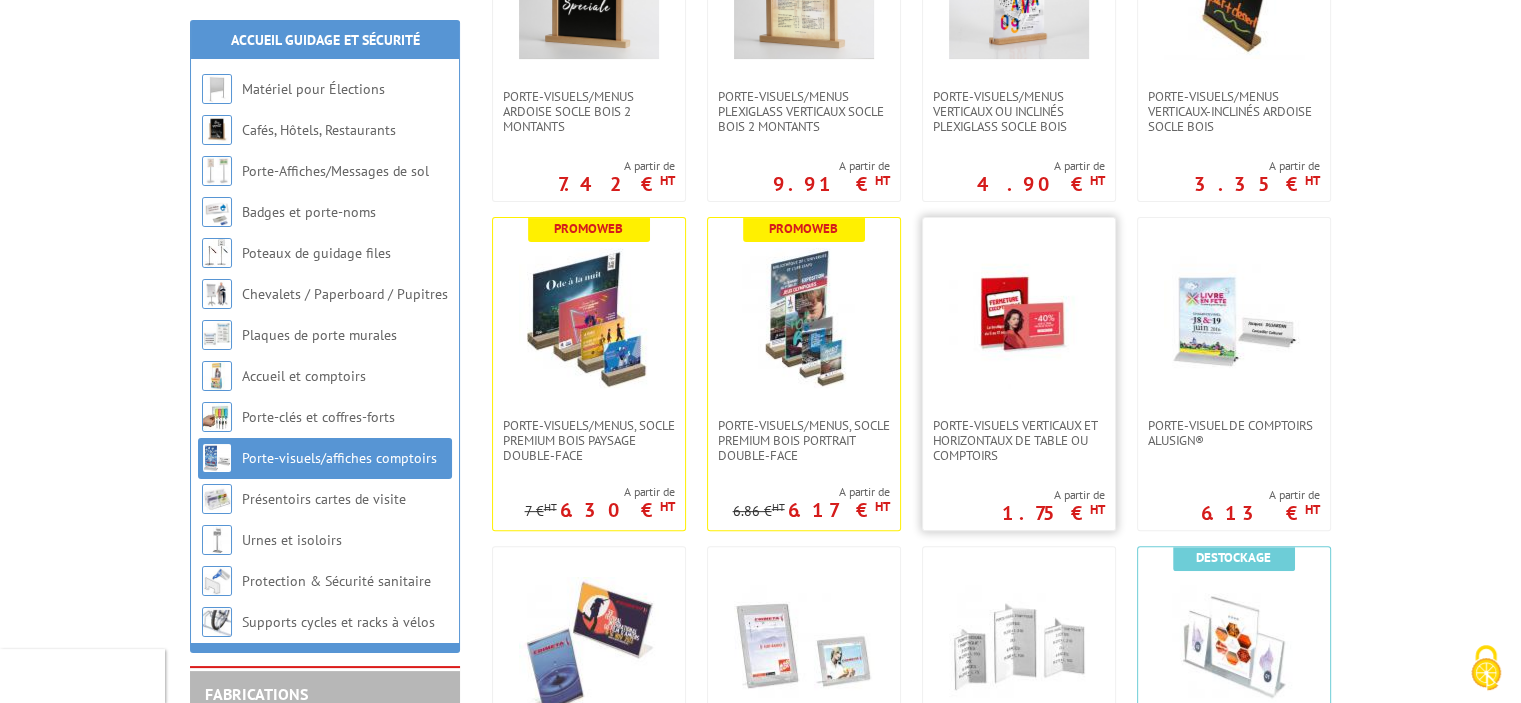 click at bounding box center [1019, 318] 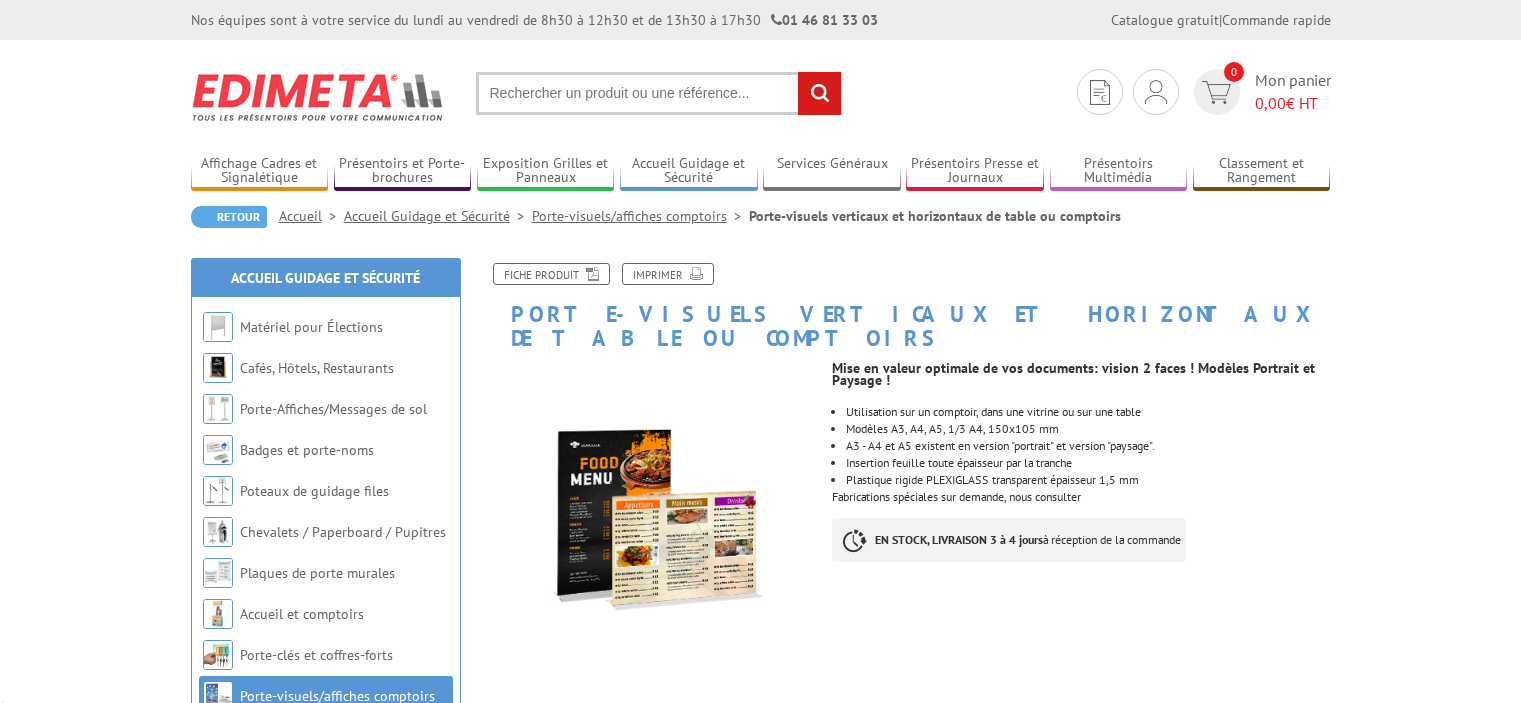 scroll, scrollTop: 0, scrollLeft: 0, axis: both 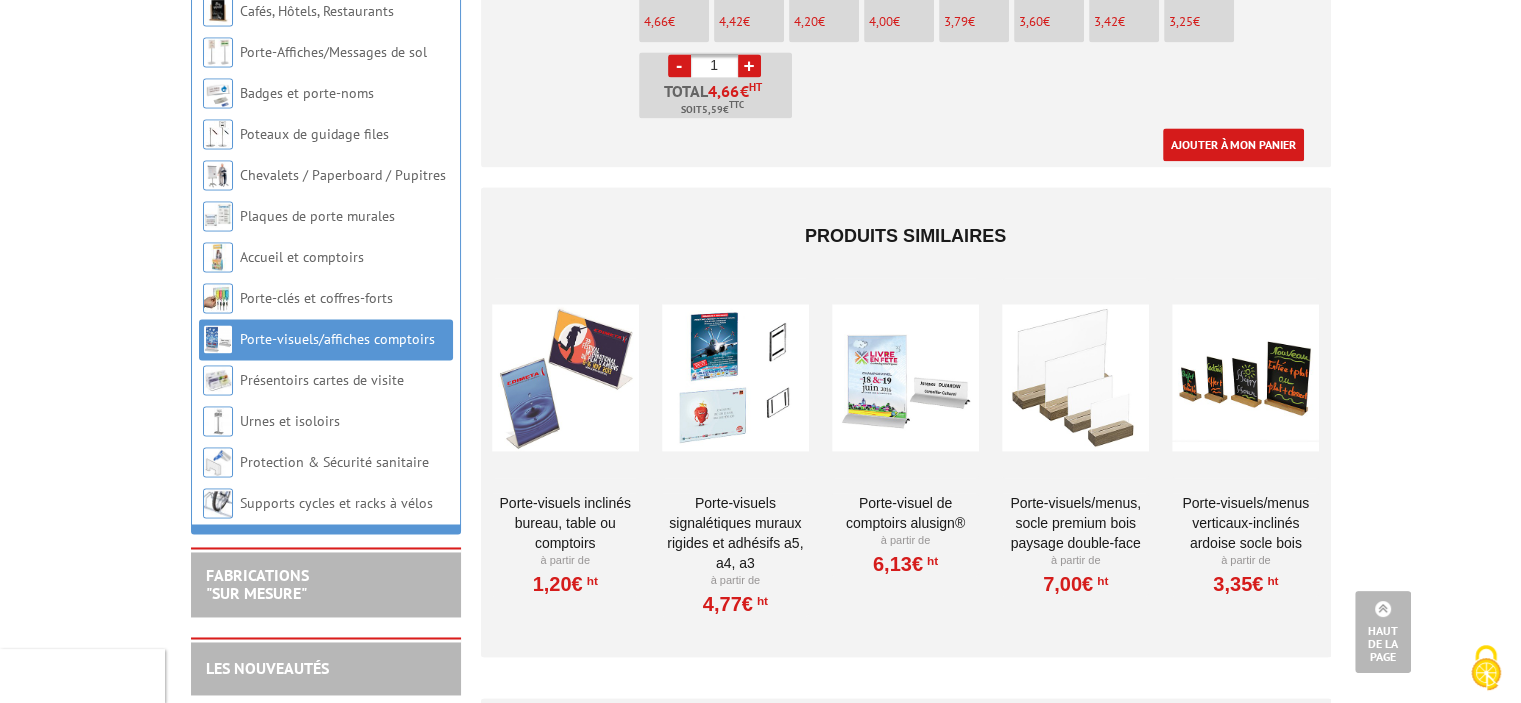 click on "Porte-visuels inclinés bureau, table ou comptoirs" at bounding box center [565, 523] 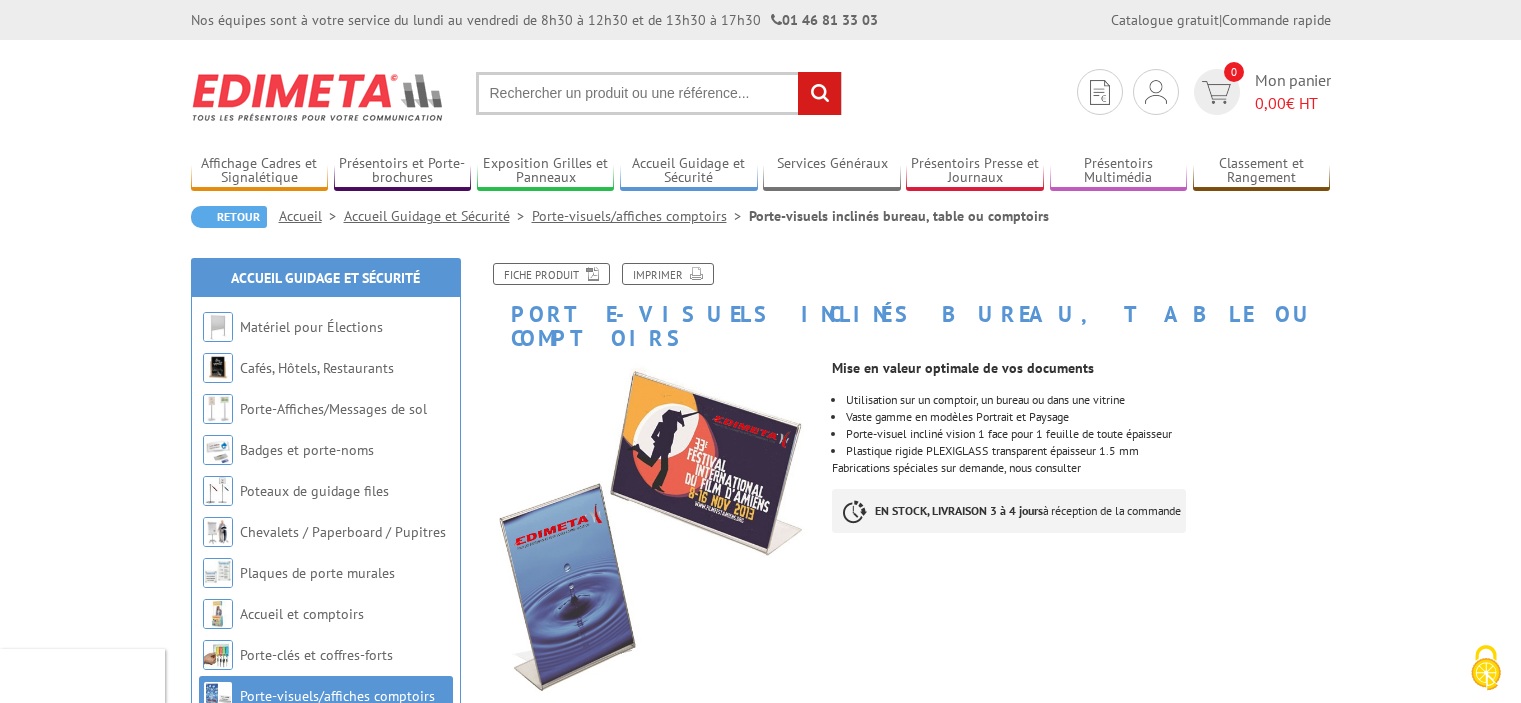 scroll, scrollTop: 0, scrollLeft: 0, axis: both 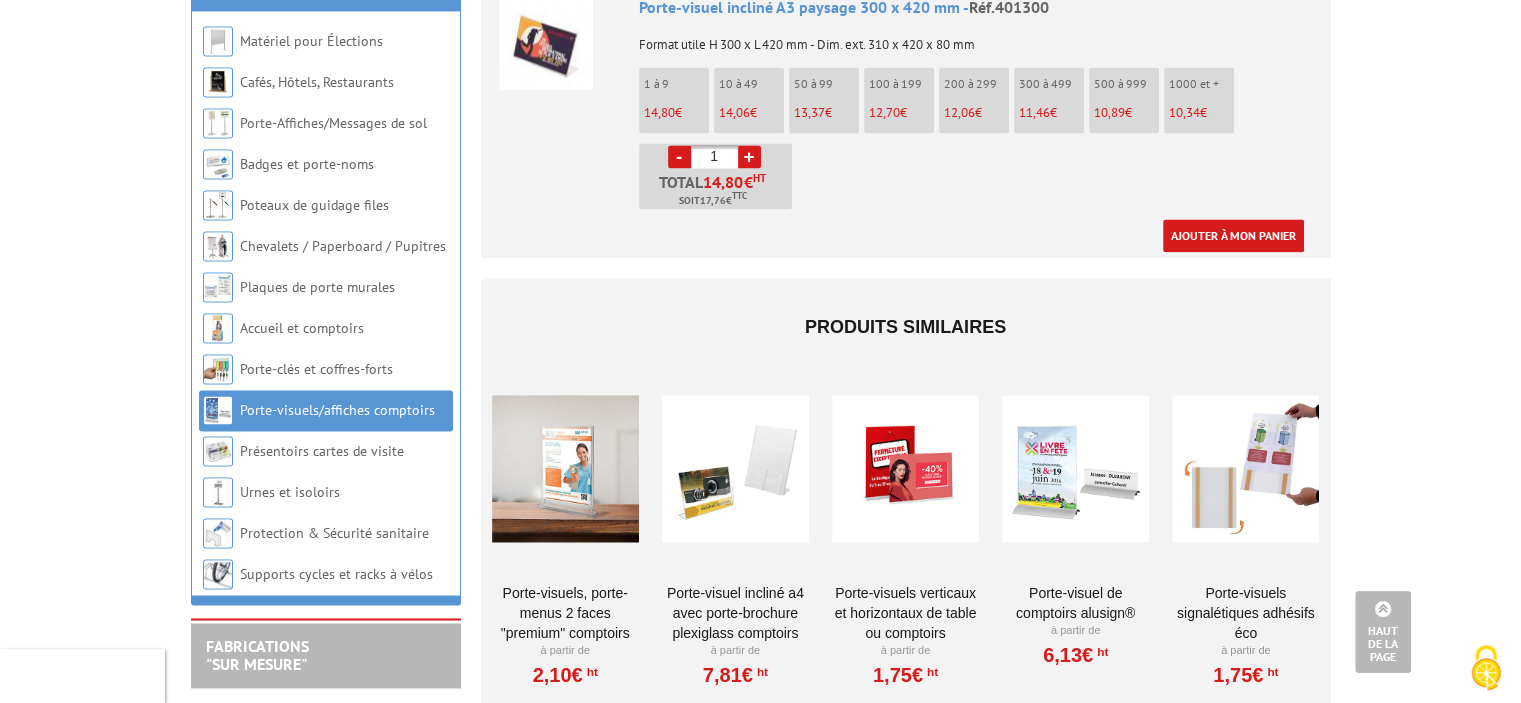 click on "Porte-visuels verticaux et horizontaux de table ou comptoirs
À partir de
1,75€ HT" at bounding box center [905, 527] 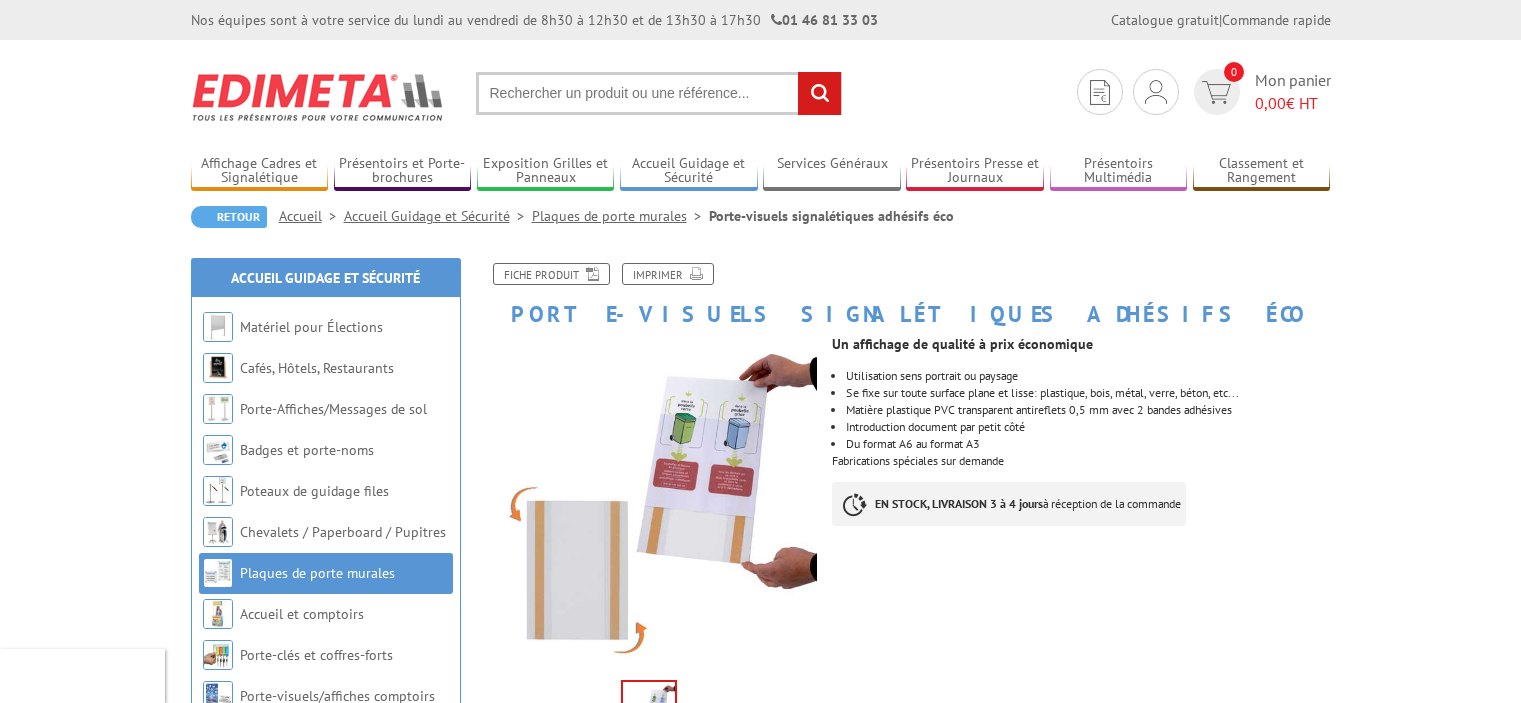scroll, scrollTop: 0, scrollLeft: 0, axis: both 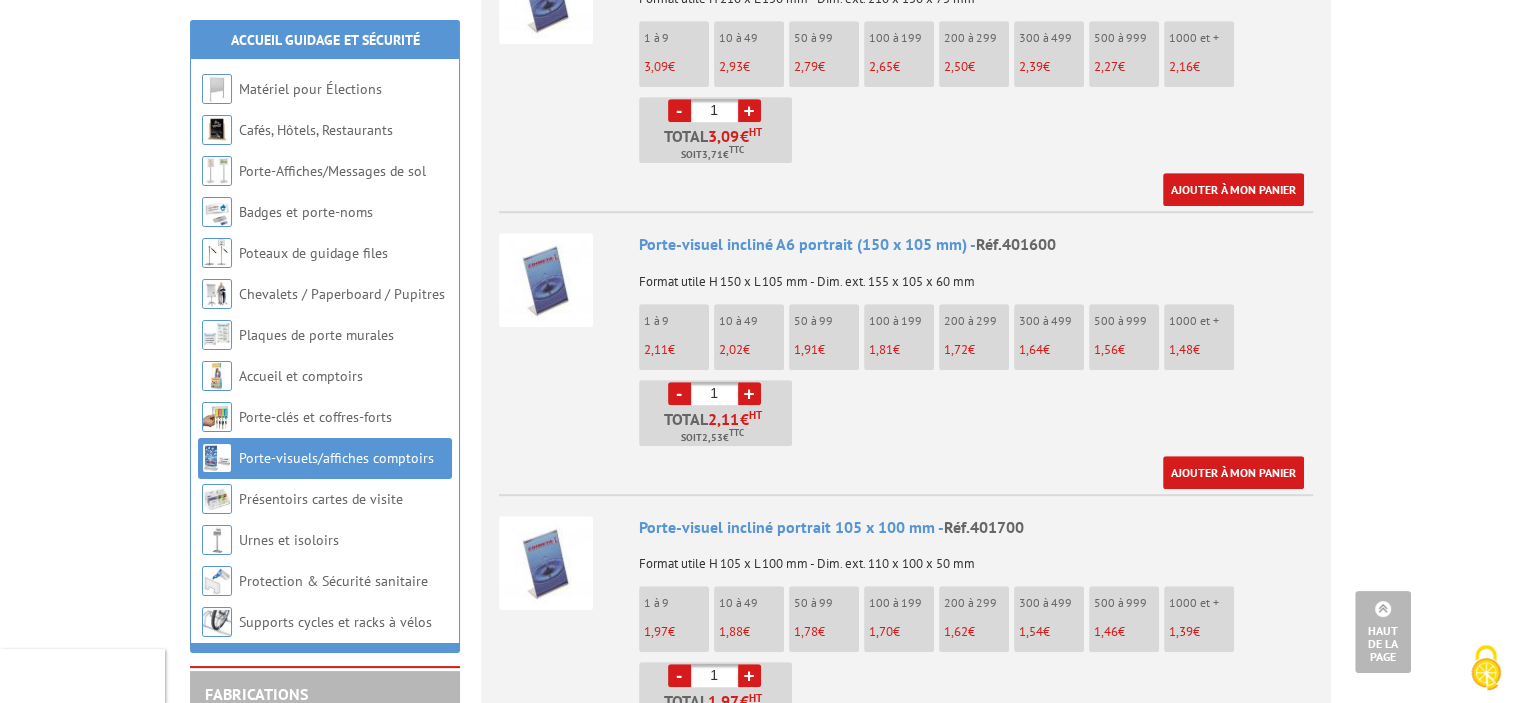 click on "1 à 9
2,11  €" at bounding box center (674, 337) 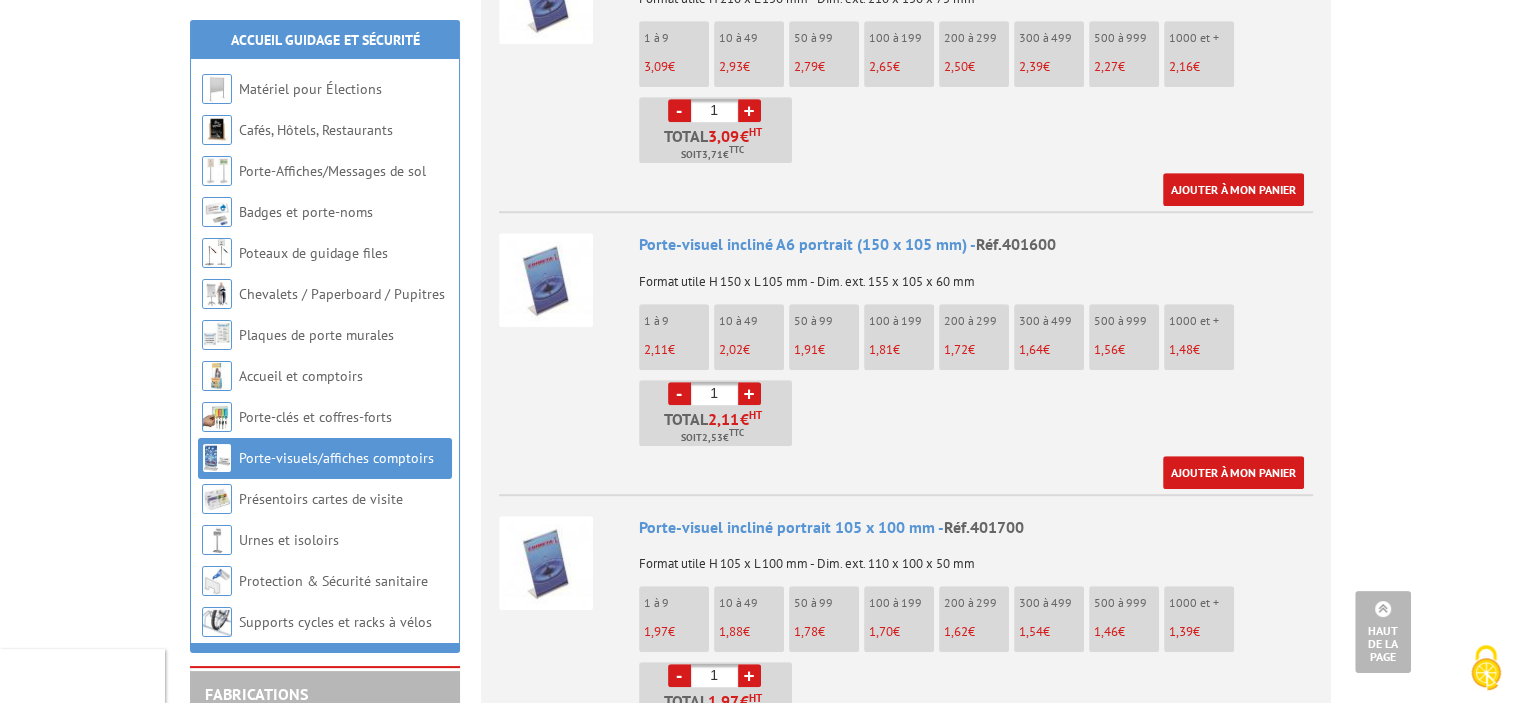 click on "+" at bounding box center [749, 393] 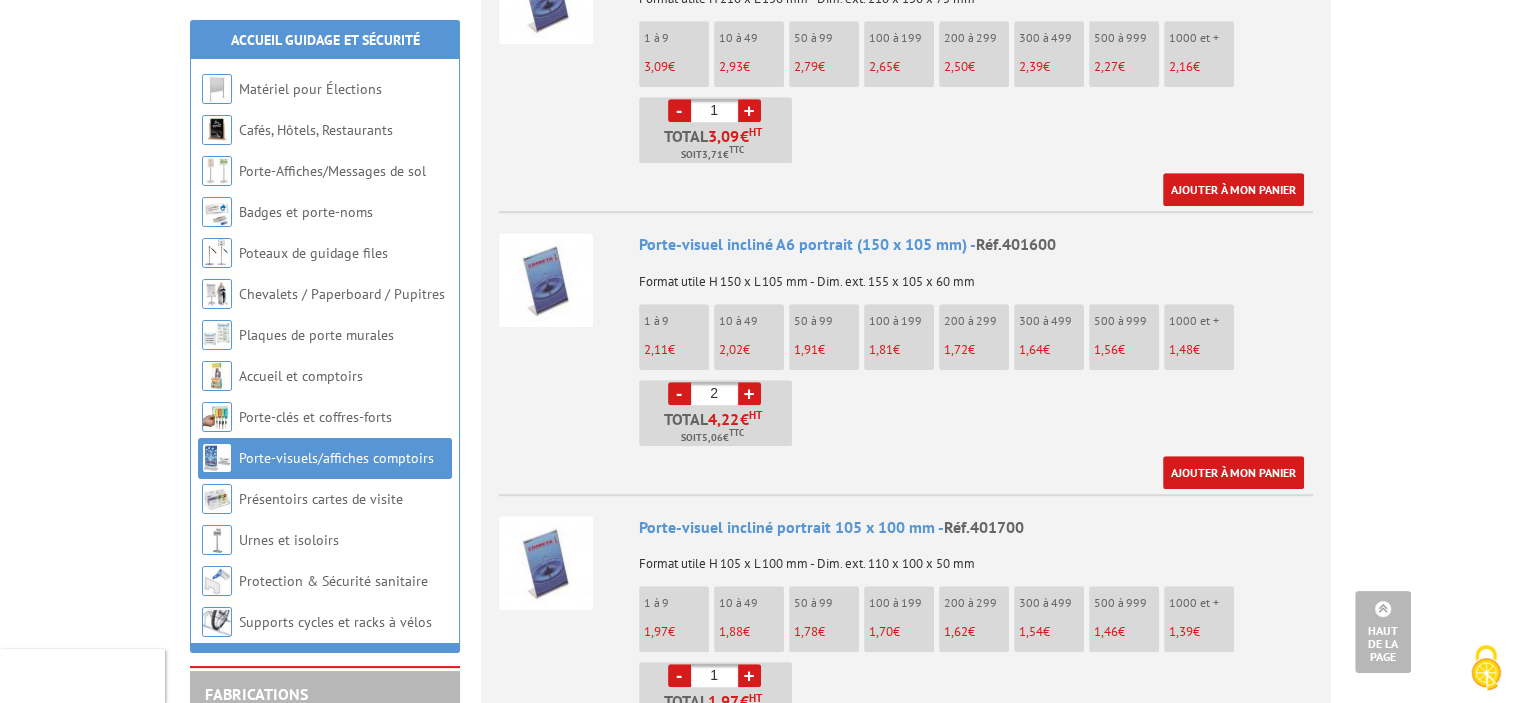 click on "+" at bounding box center [749, 393] 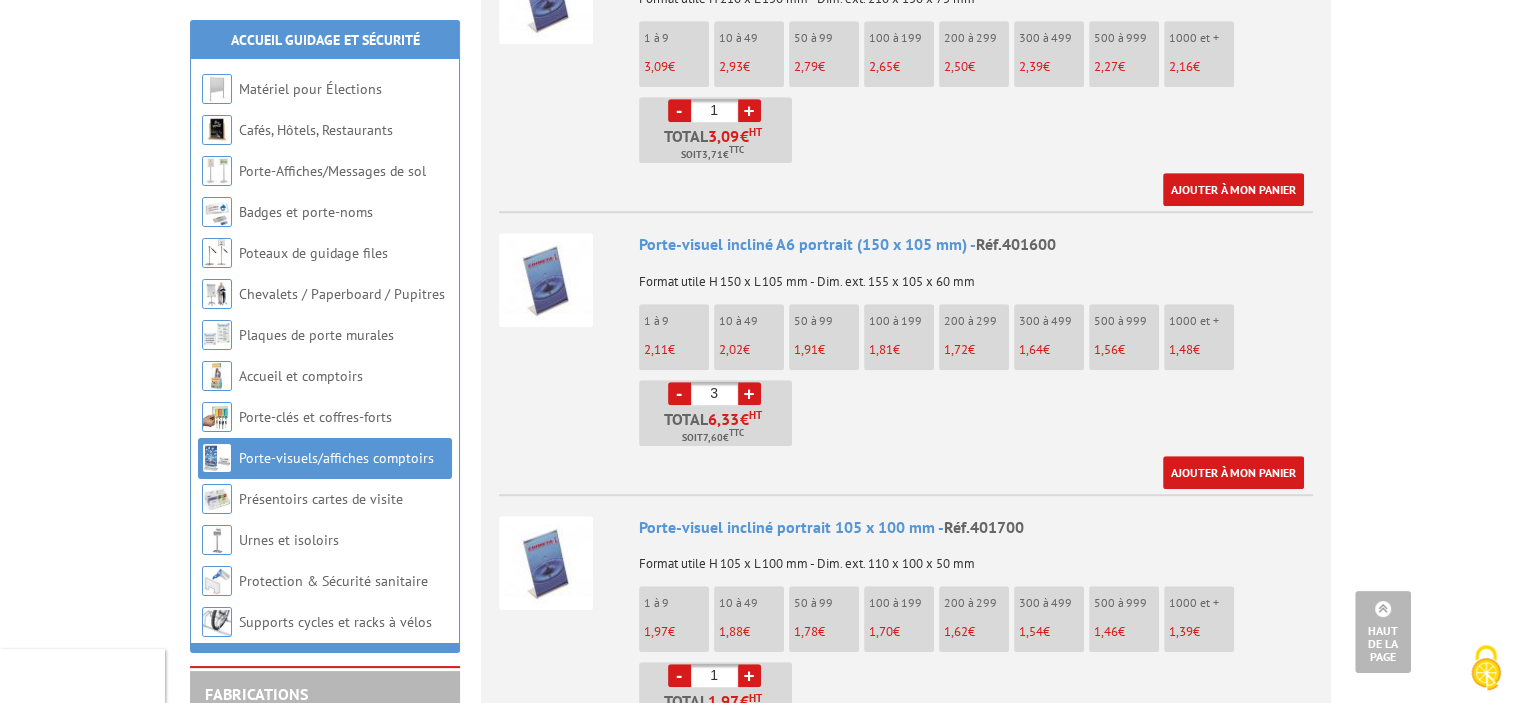 click on "+" at bounding box center (749, 393) 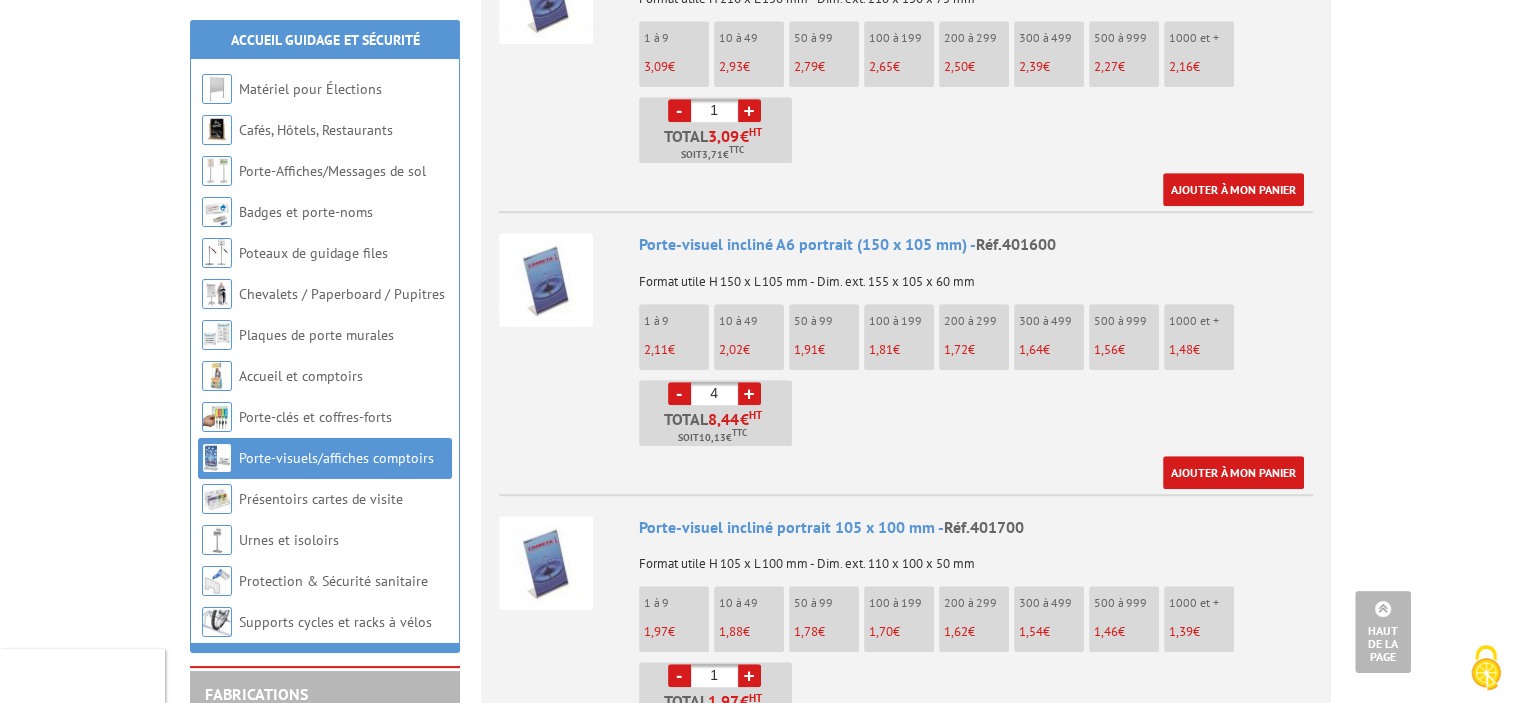 click on "+" at bounding box center [749, 393] 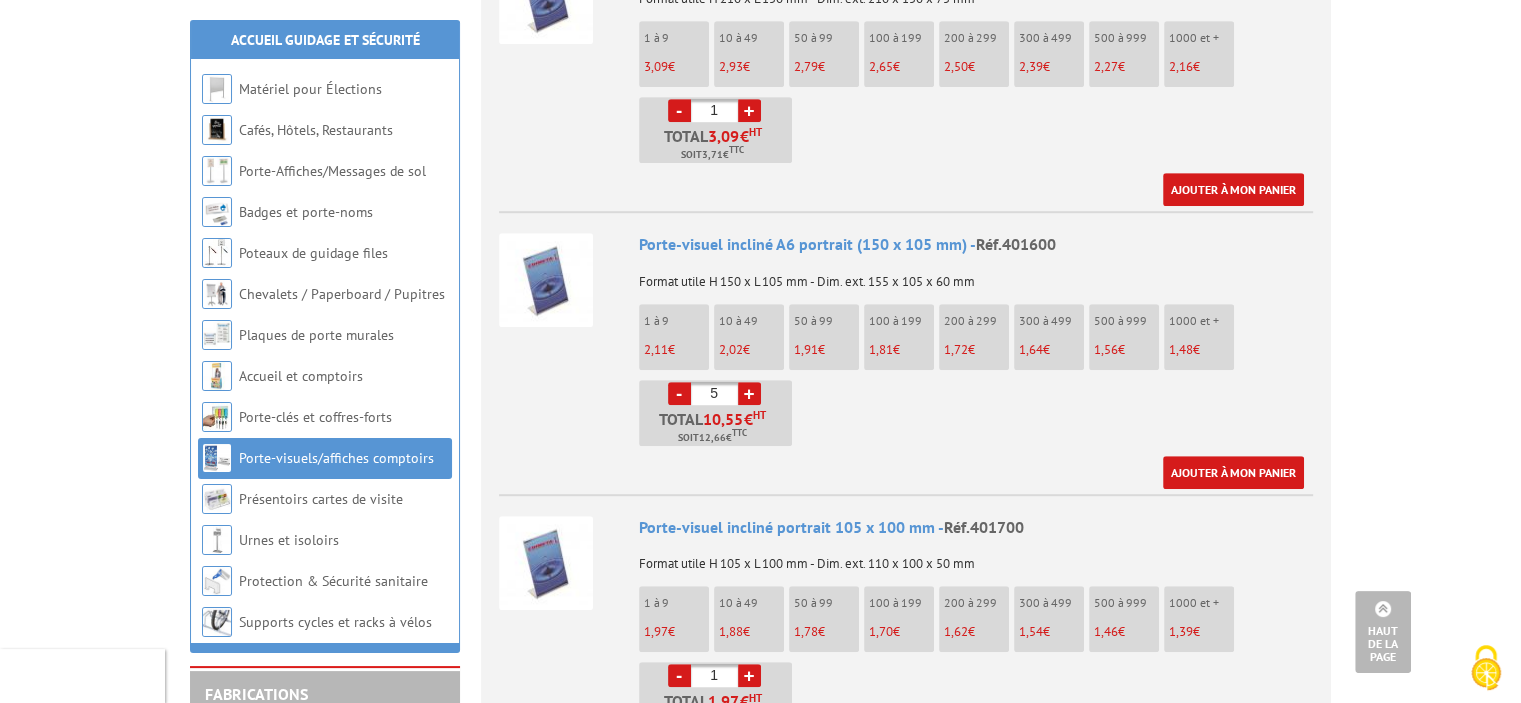 click on "+" at bounding box center [749, 393] 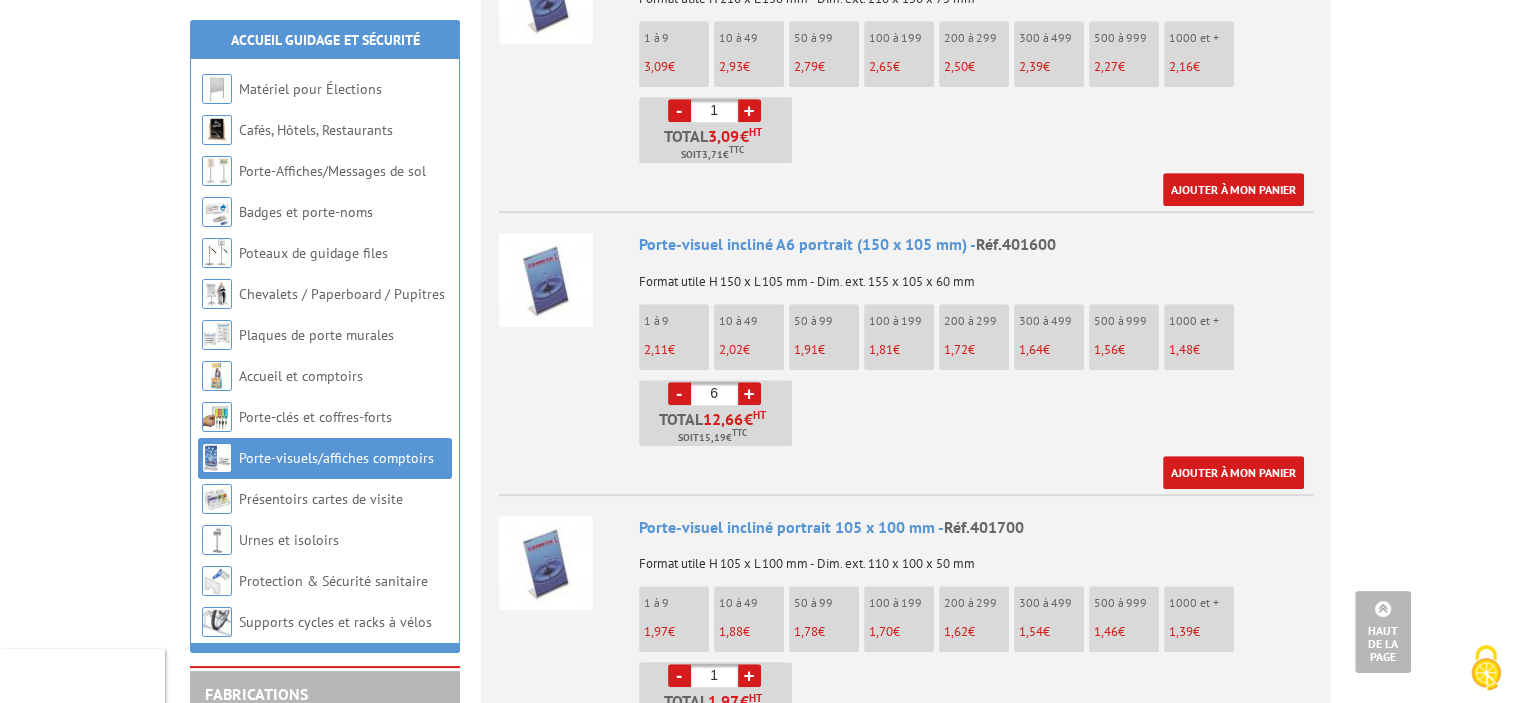 click on "+" at bounding box center [749, 393] 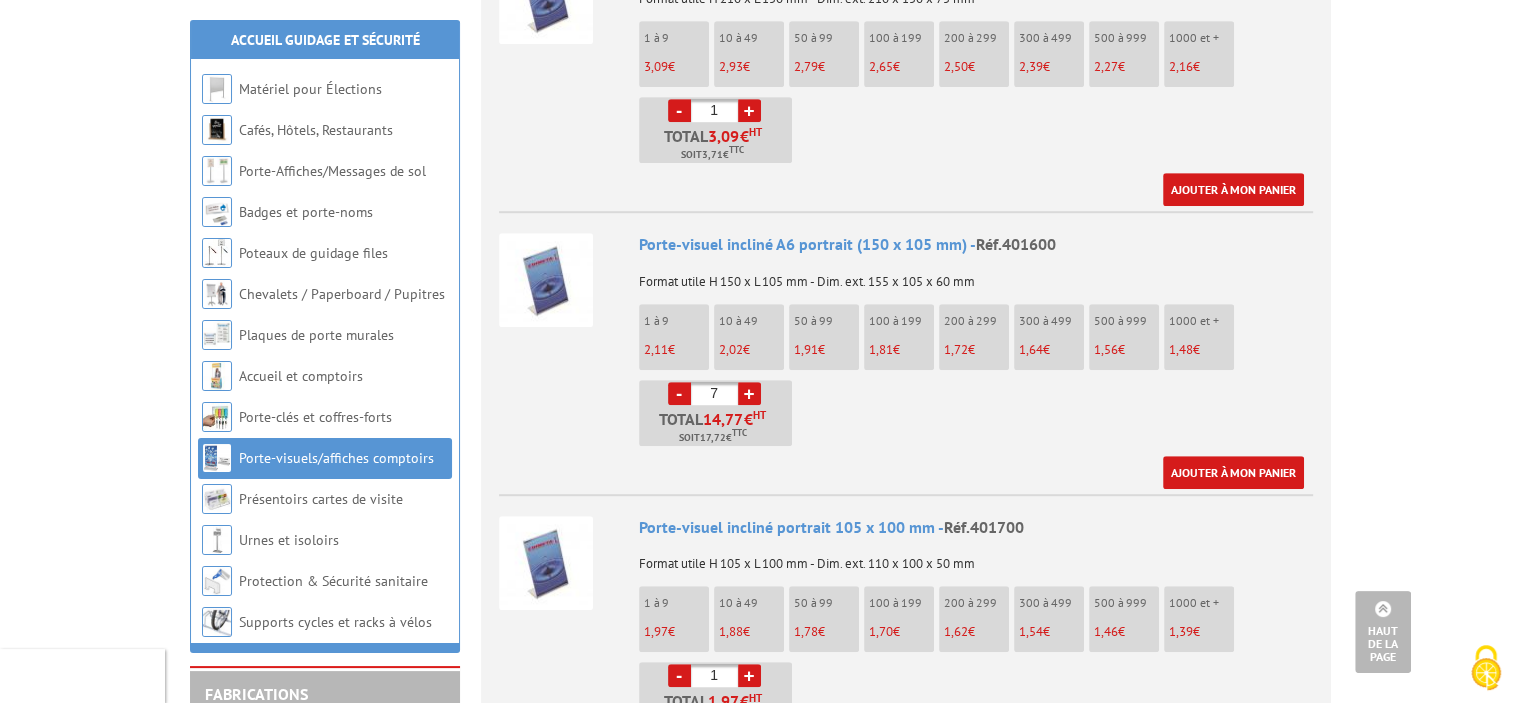 click on "+" at bounding box center [749, 393] 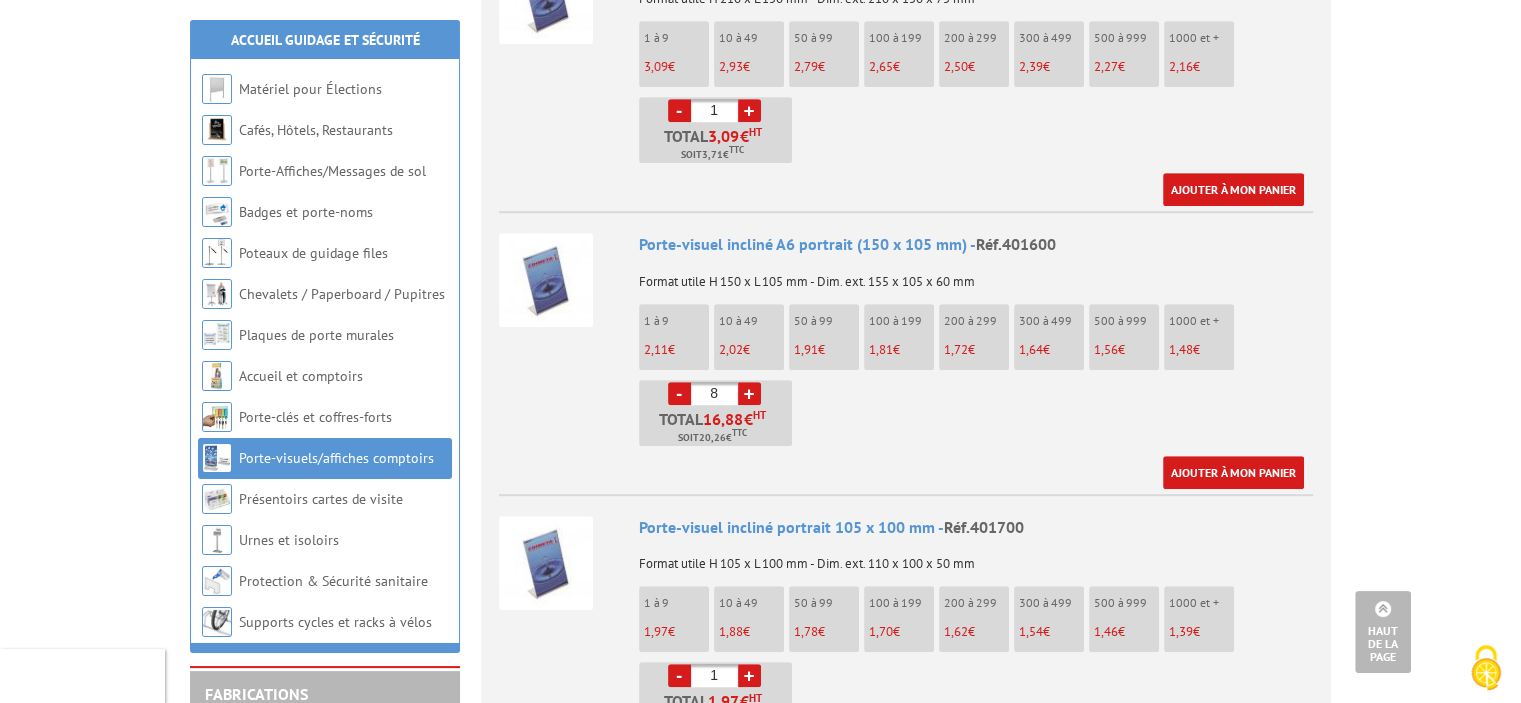 click on "-" at bounding box center (679, 393) 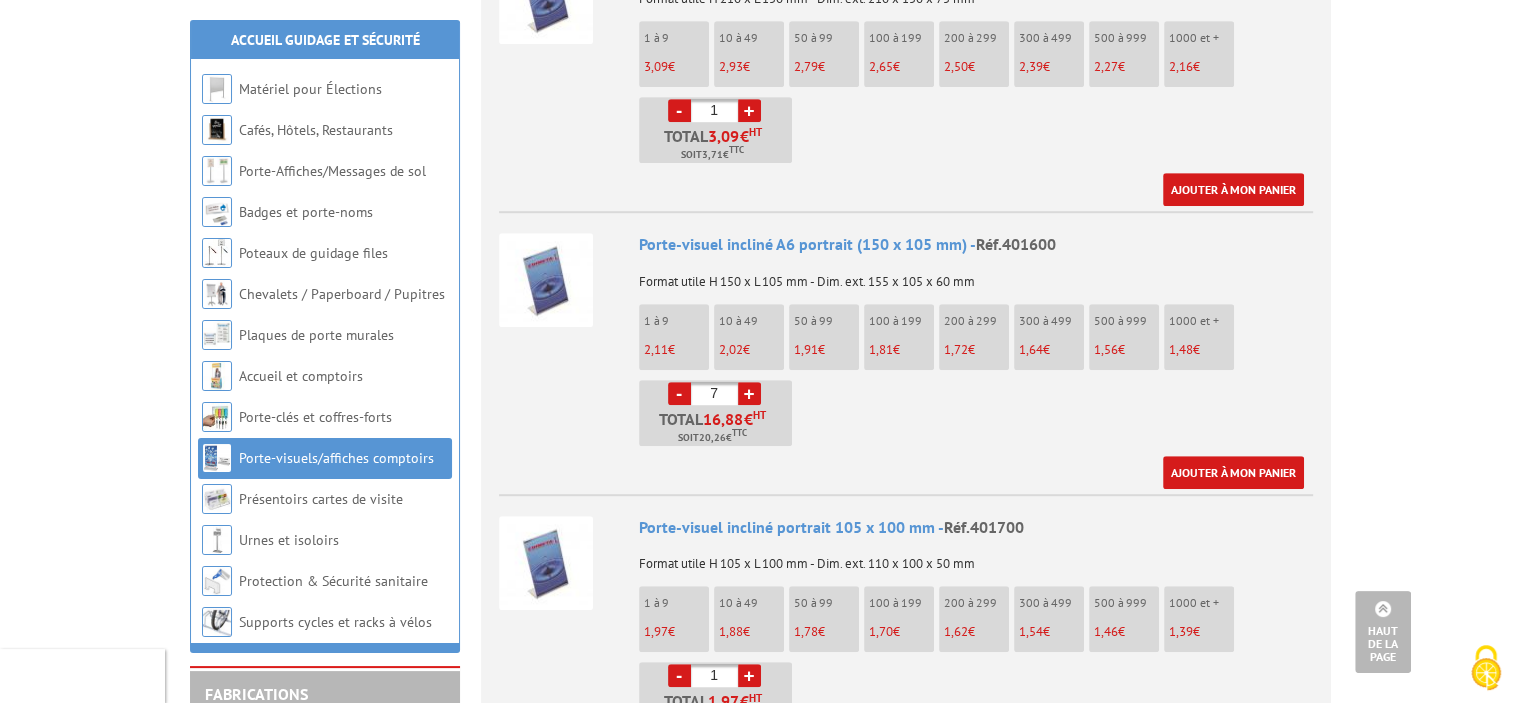 click on "-" at bounding box center (679, 393) 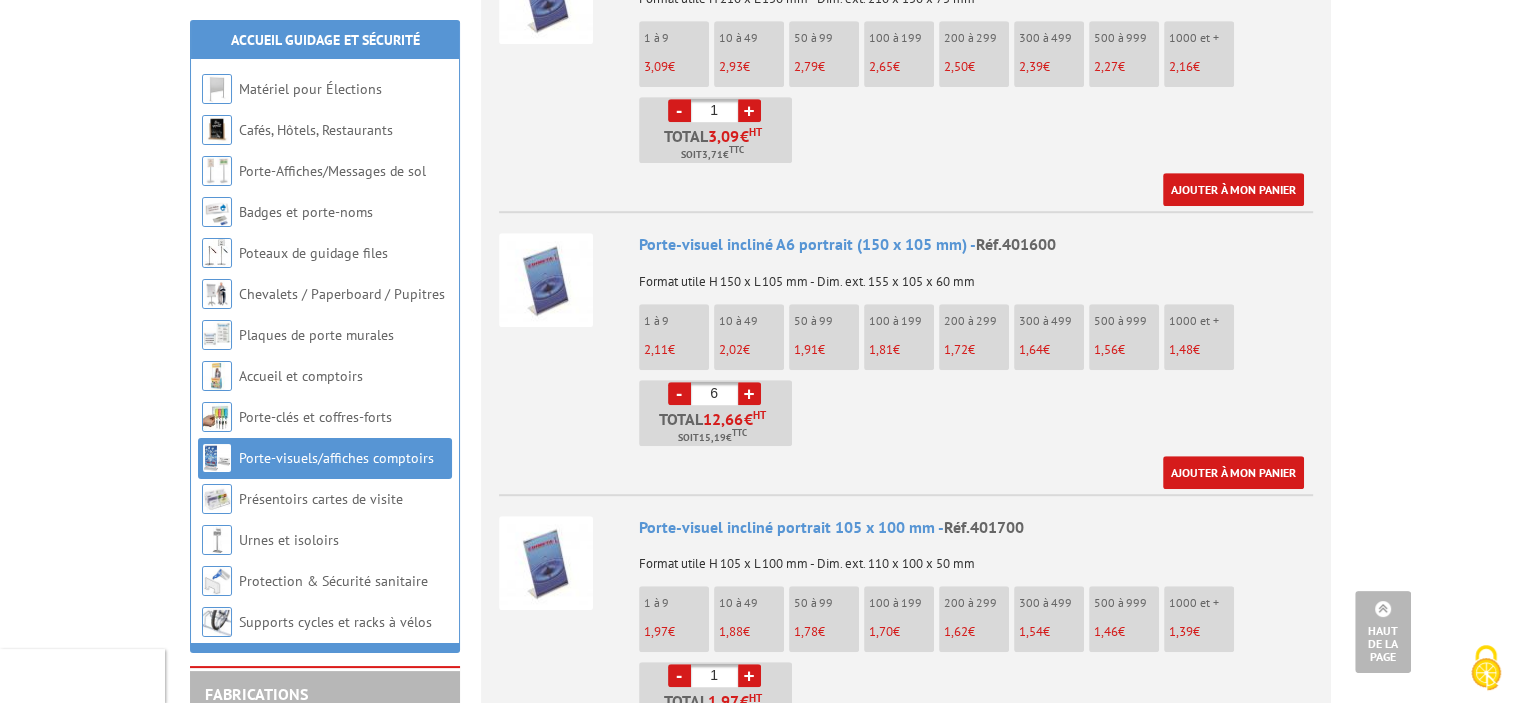 click on "-" at bounding box center [679, 393] 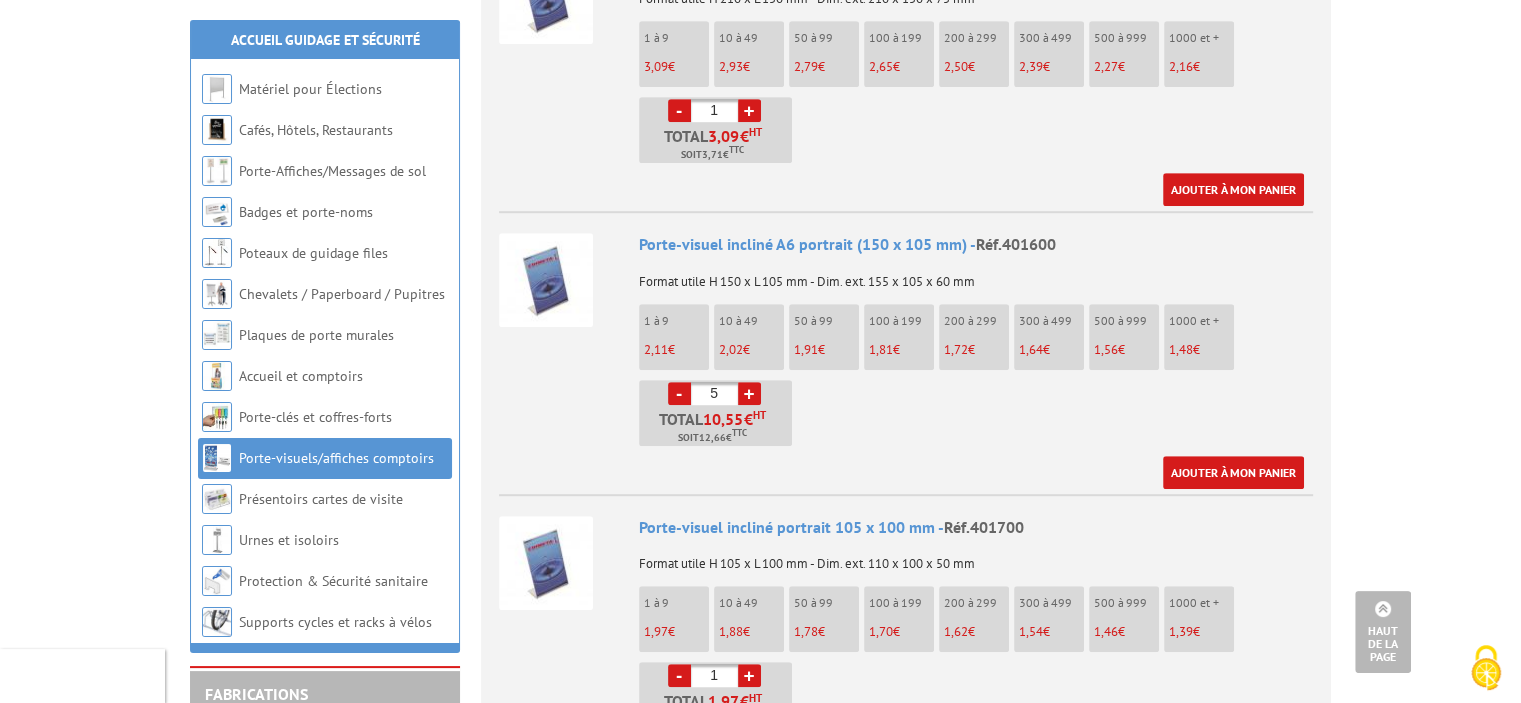 click on "-" at bounding box center [679, 393] 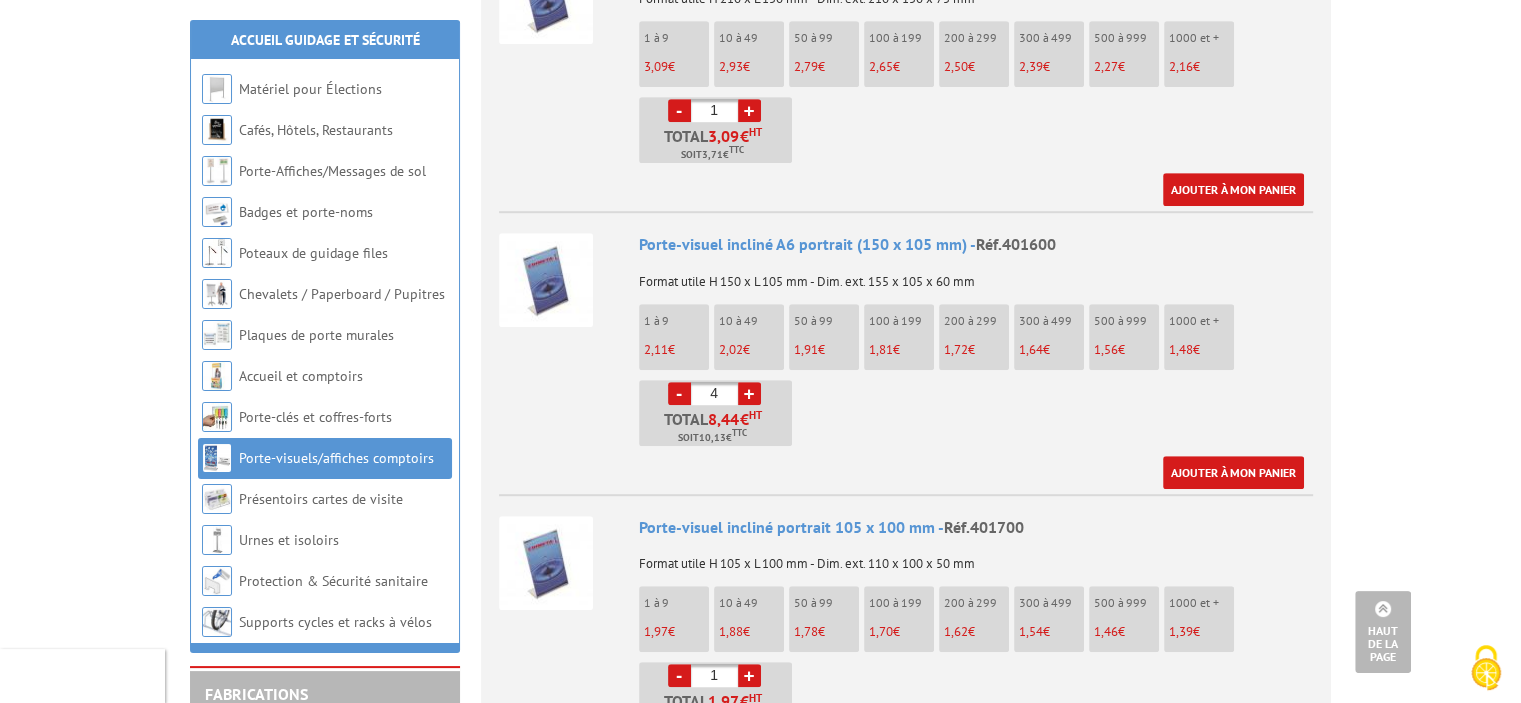click on "-" at bounding box center [679, 393] 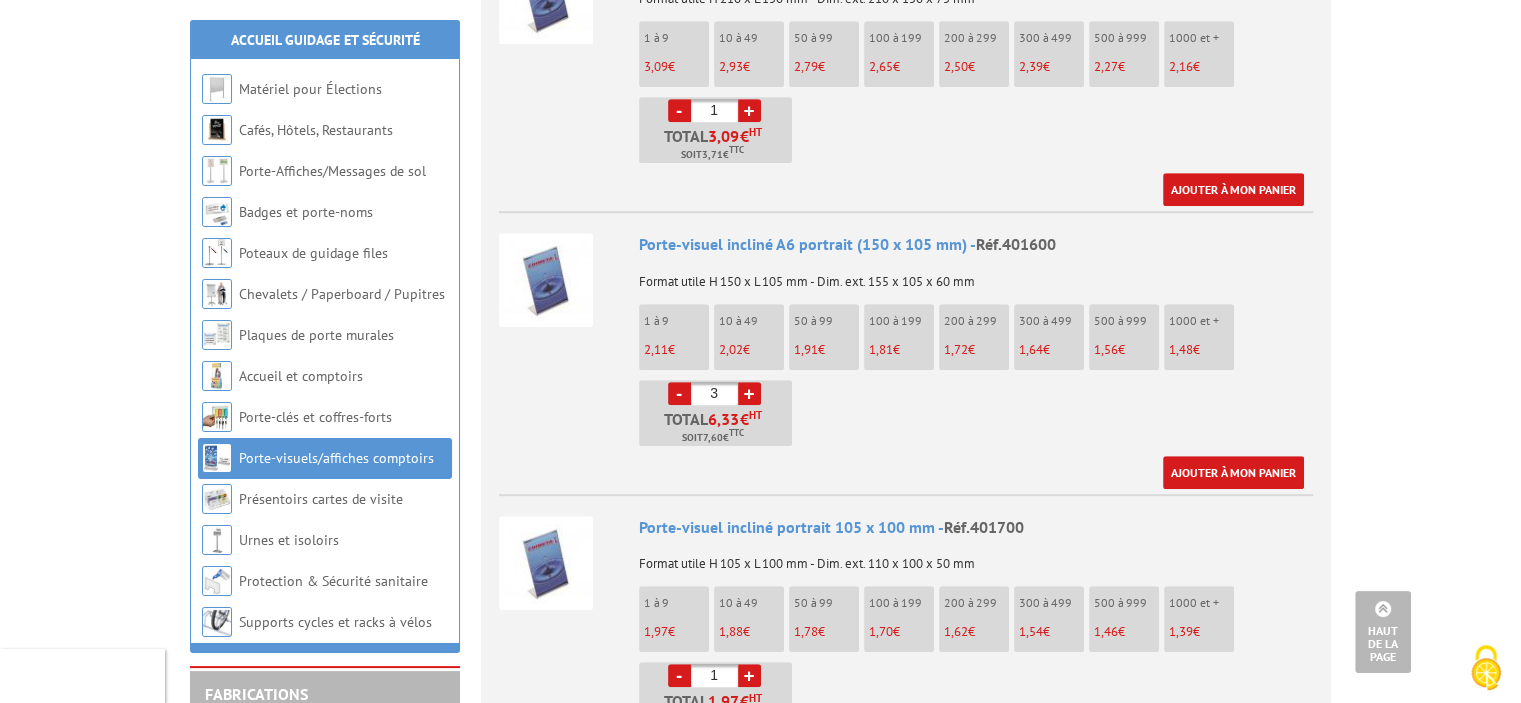 click on "-" at bounding box center (679, 393) 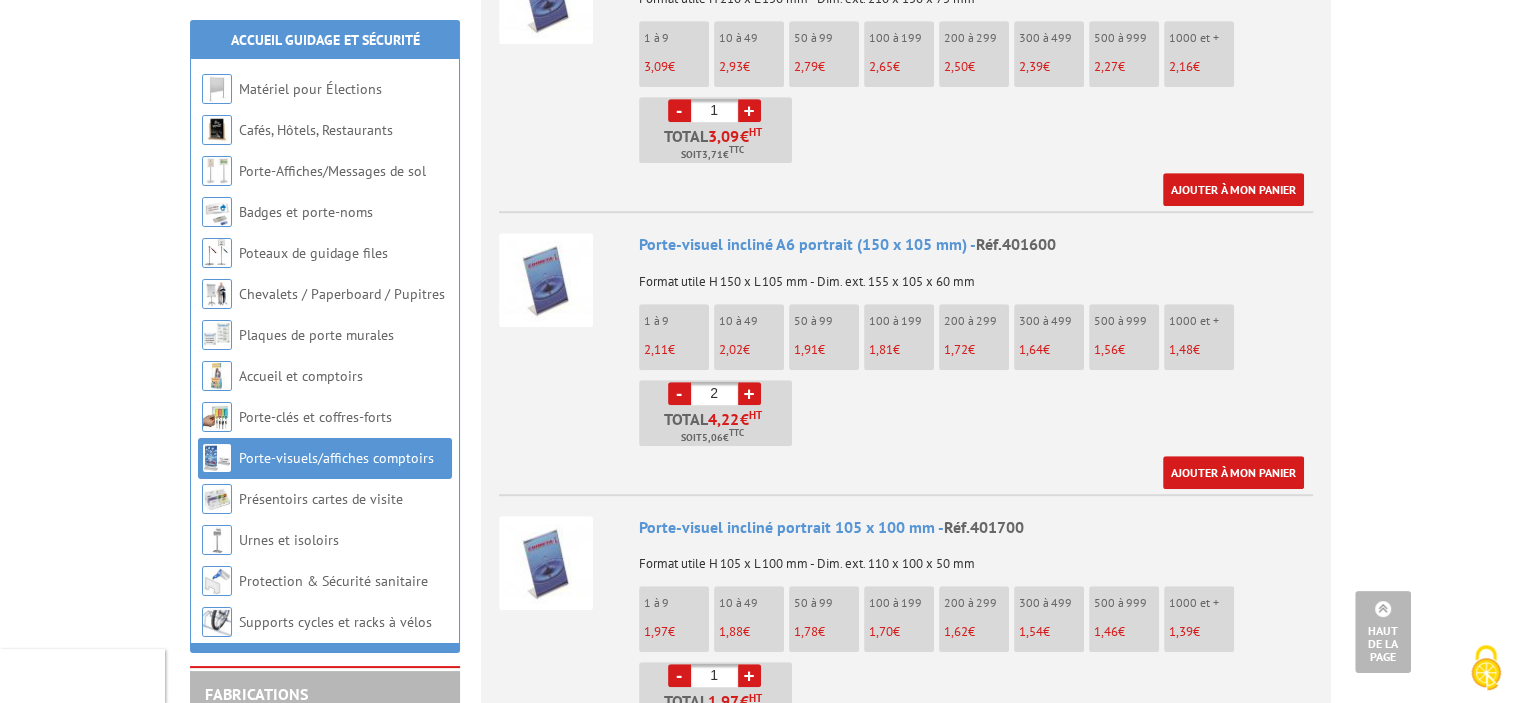 click on "-" at bounding box center [679, 393] 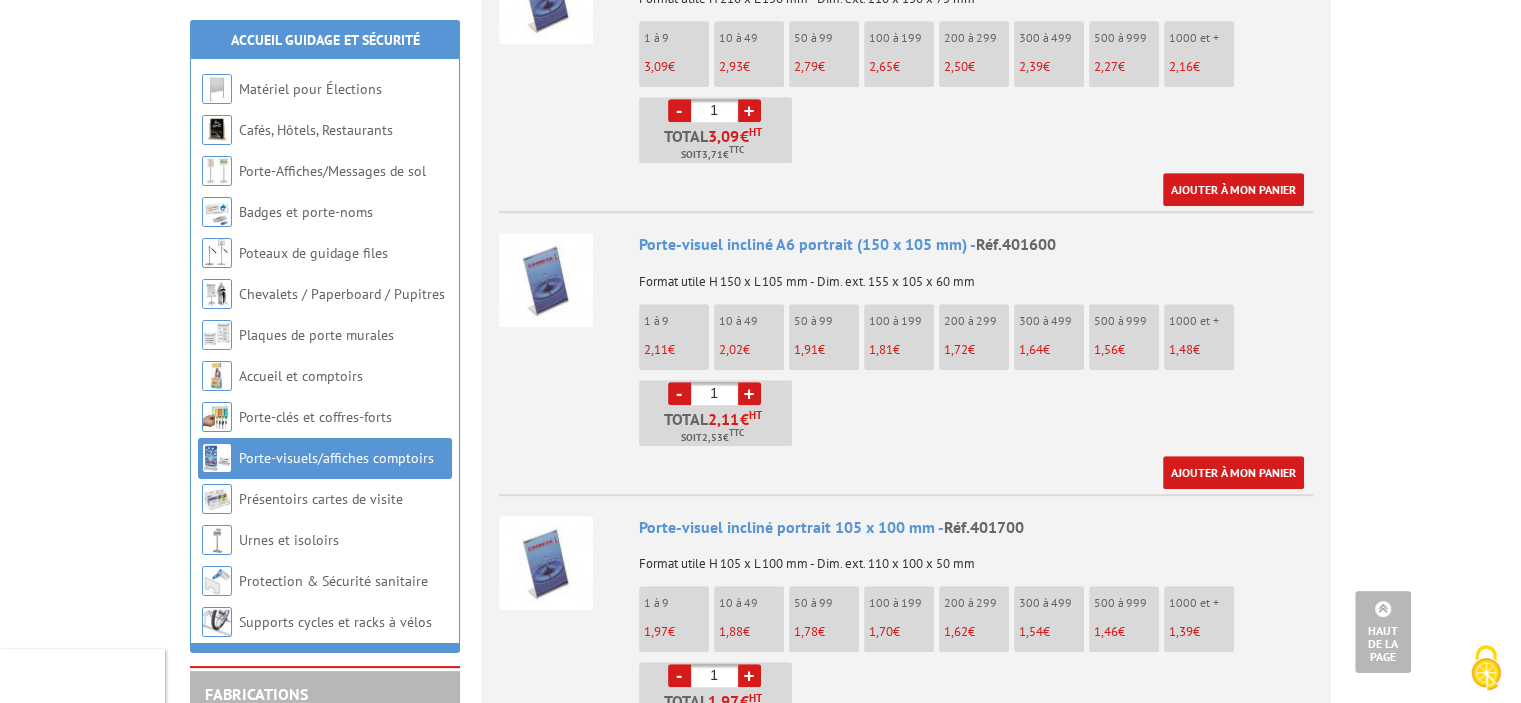 click on "-" at bounding box center (679, 393) 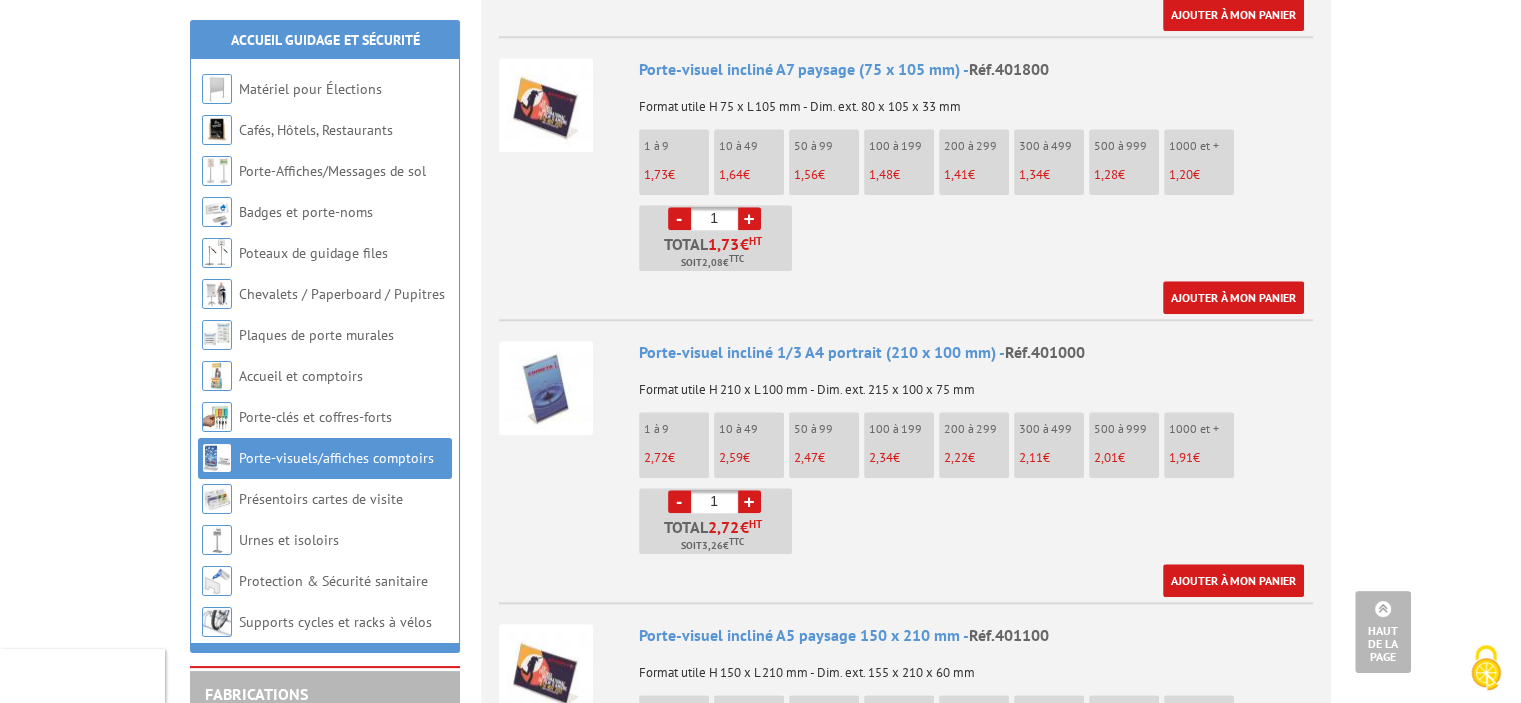 scroll, scrollTop: 1904, scrollLeft: 0, axis: vertical 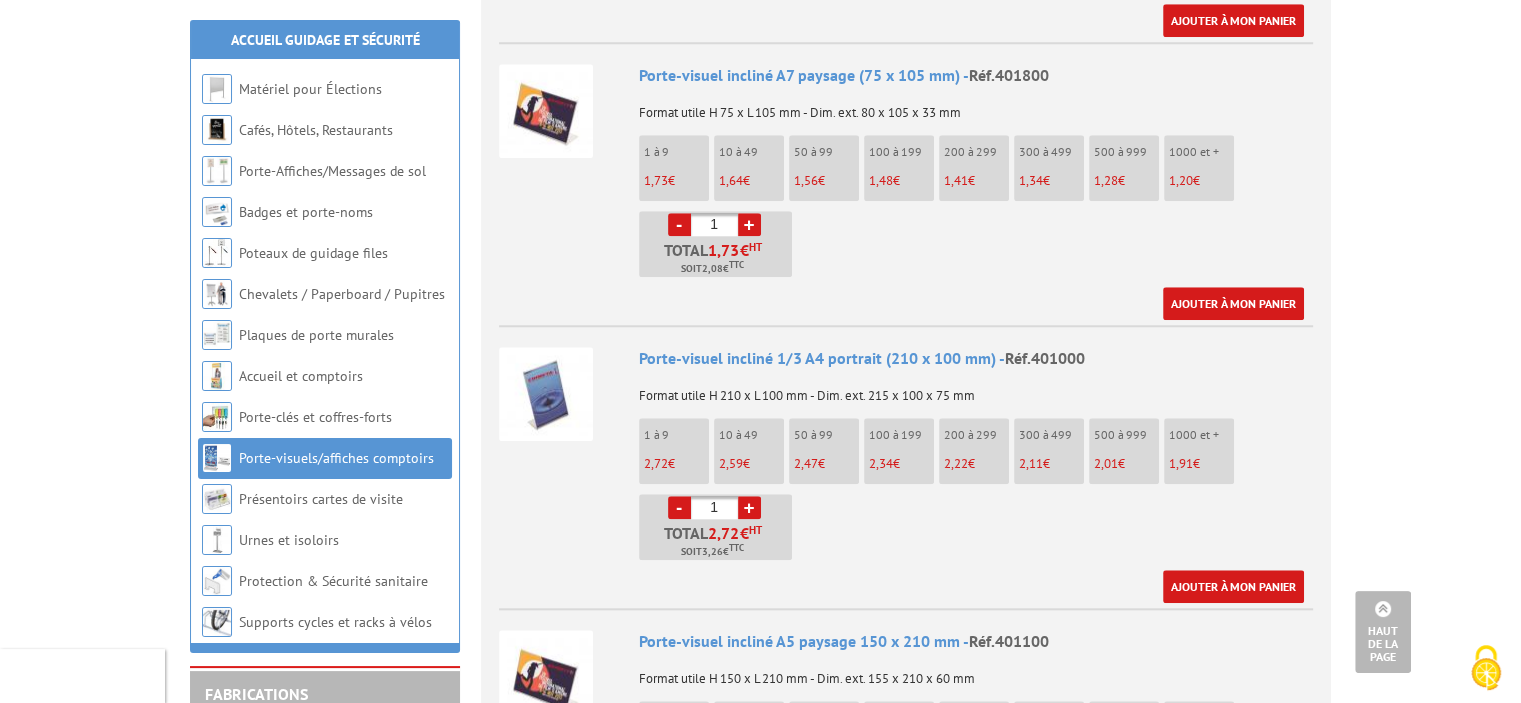 drag, startPoint x: 1517, startPoint y: 315, endPoint x: 1515, endPoint y: 301, distance: 14.142136 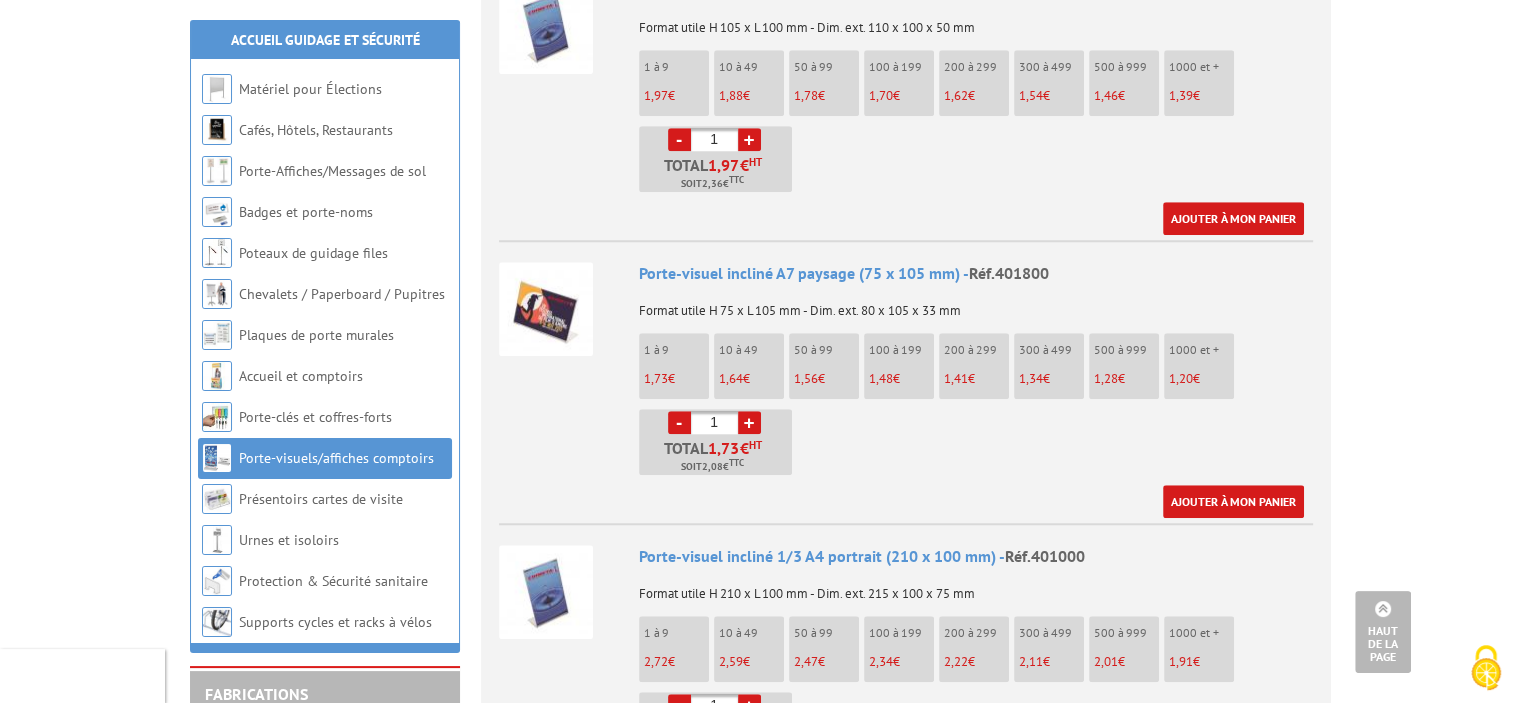 scroll, scrollTop: 1694, scrollLeft: 0, axis: vertical 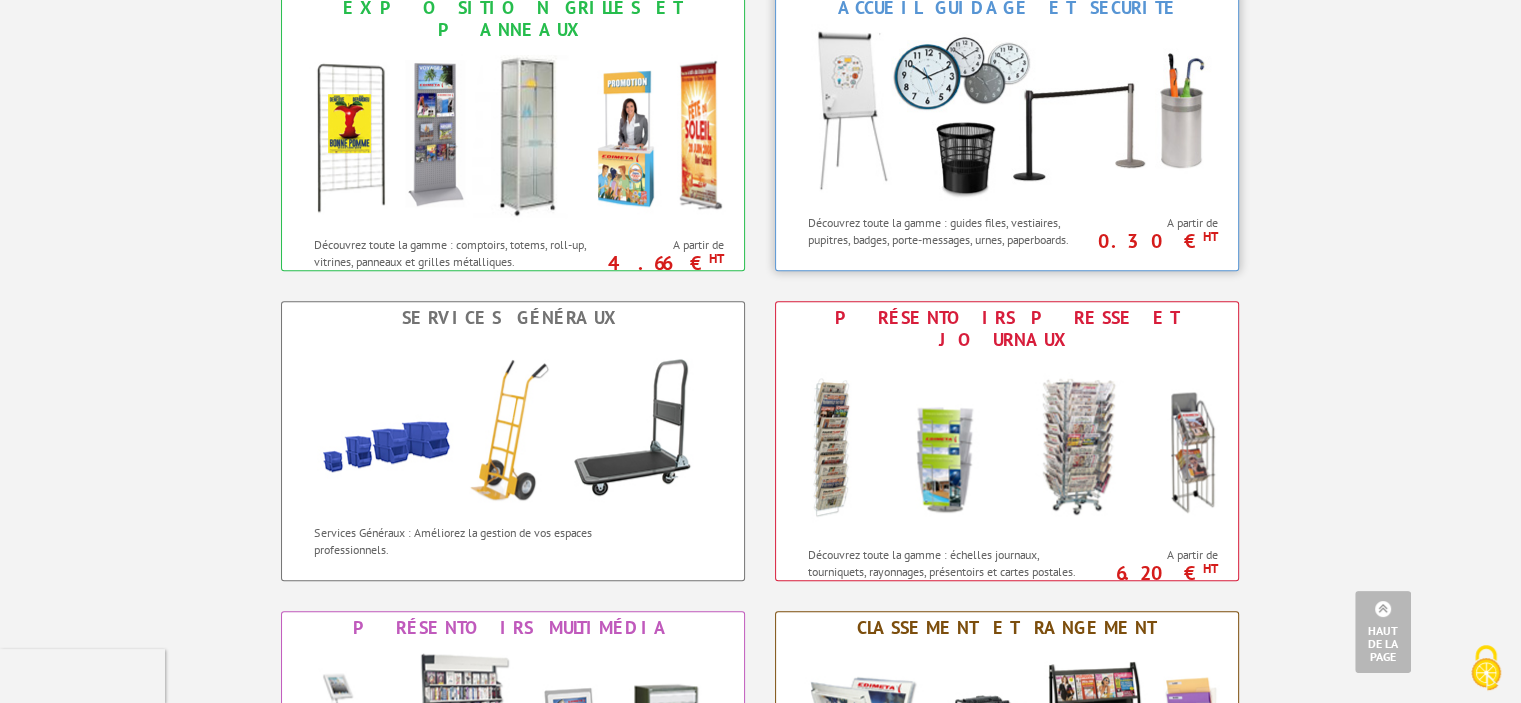 click at bounding box center (1007, 114) 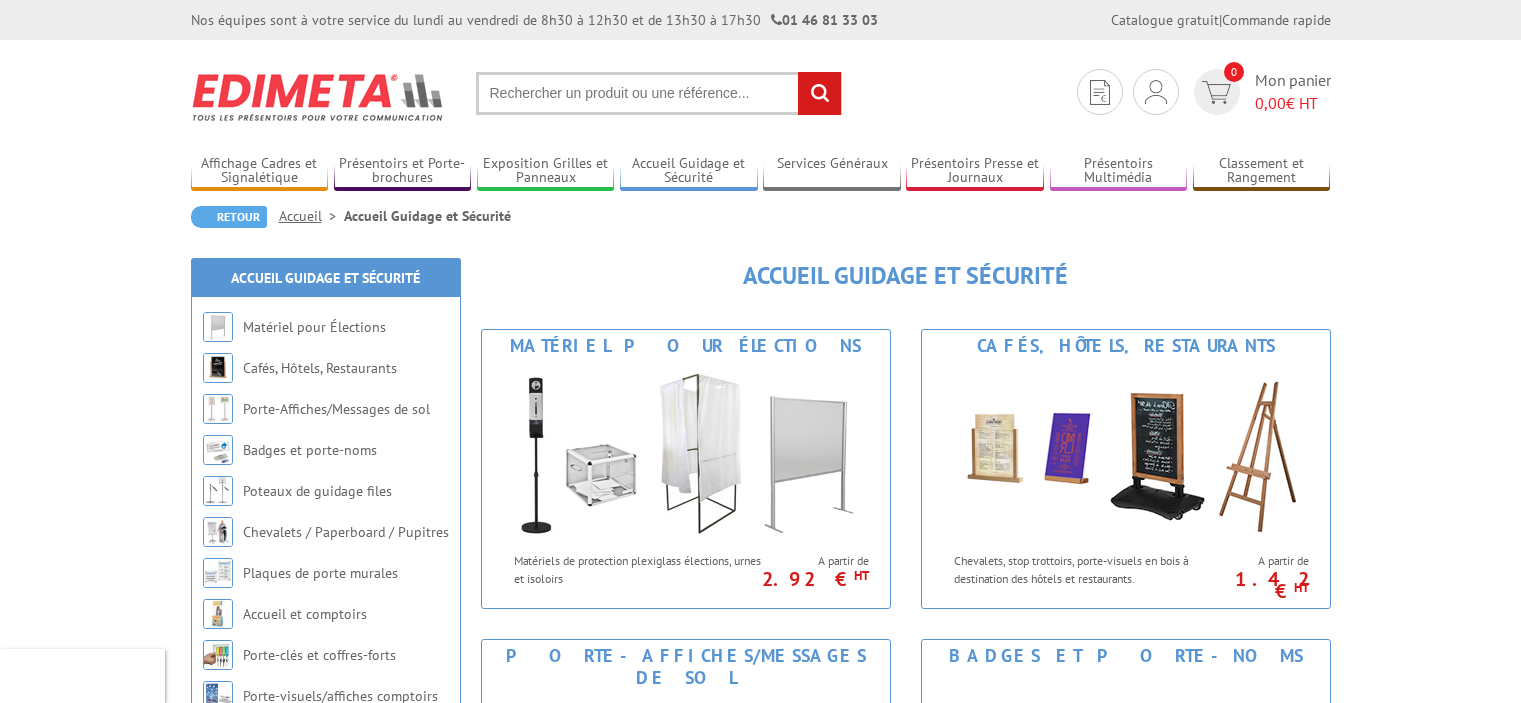 scroll, scrollTop: 0, scrollLeft: 0, axis: both 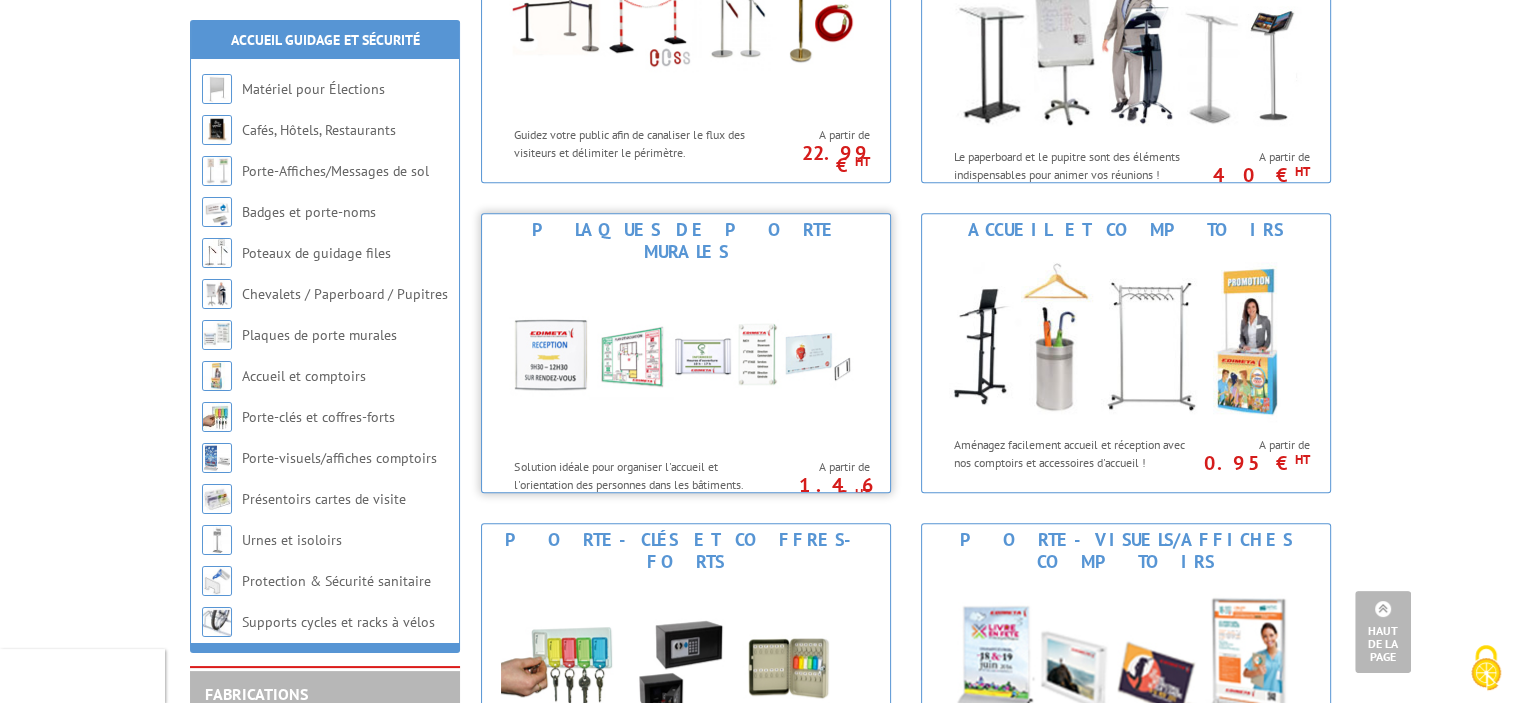 click at bounding box center [686, 358] 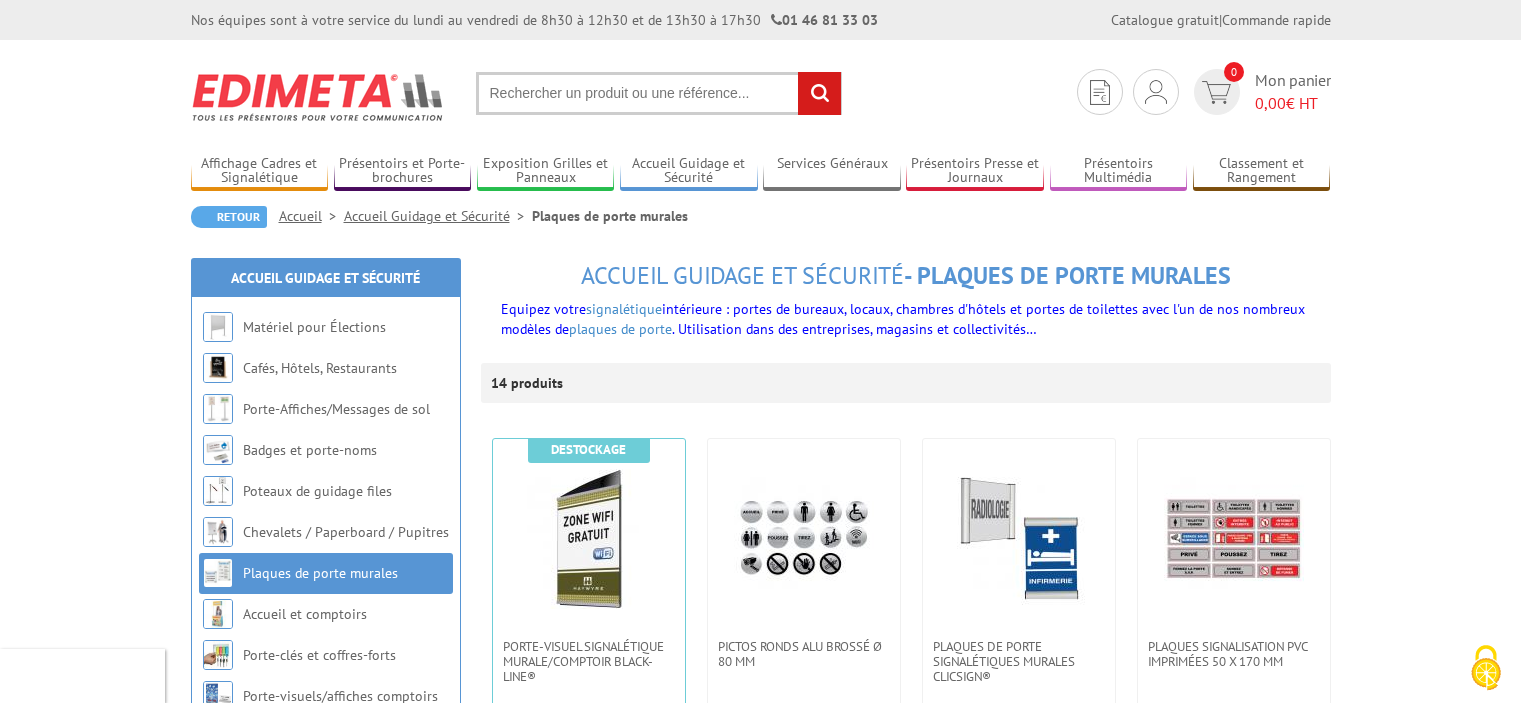 scroll, scrollTop: 0, scrollLeft: 0, axis: both 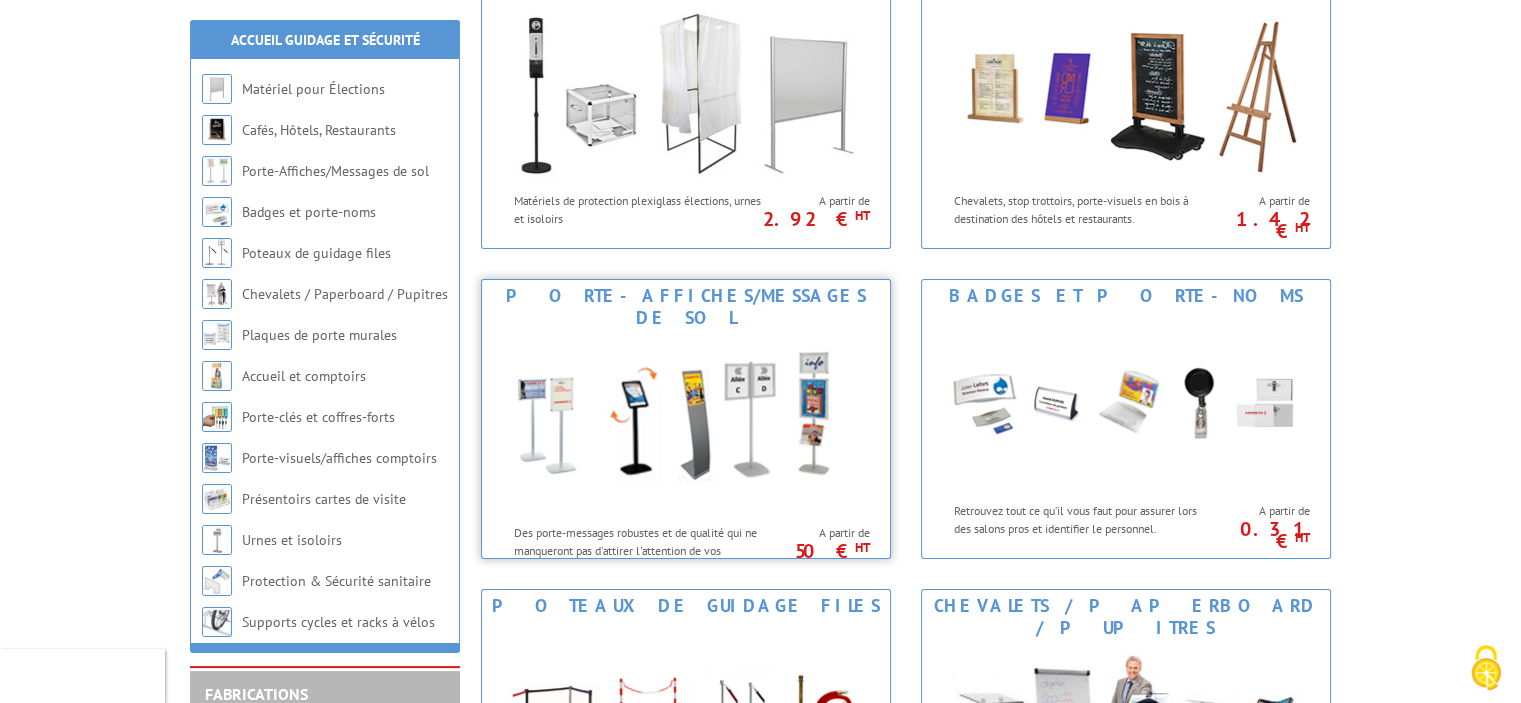 click on "Porte-Affiches/Messages de sol" at bounding box center (686, 307) 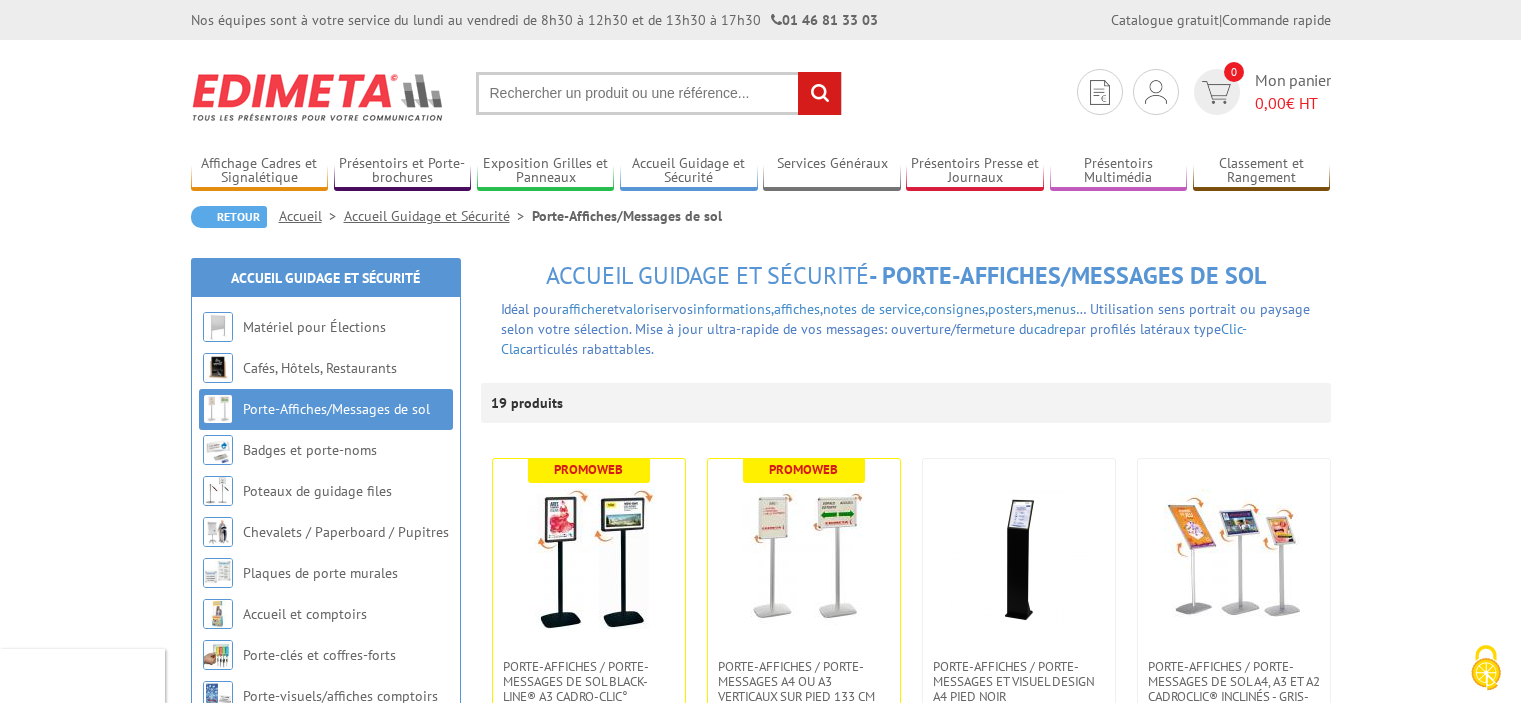 scroll, scrollTop: 0, scrollLeft: 0, axis: both 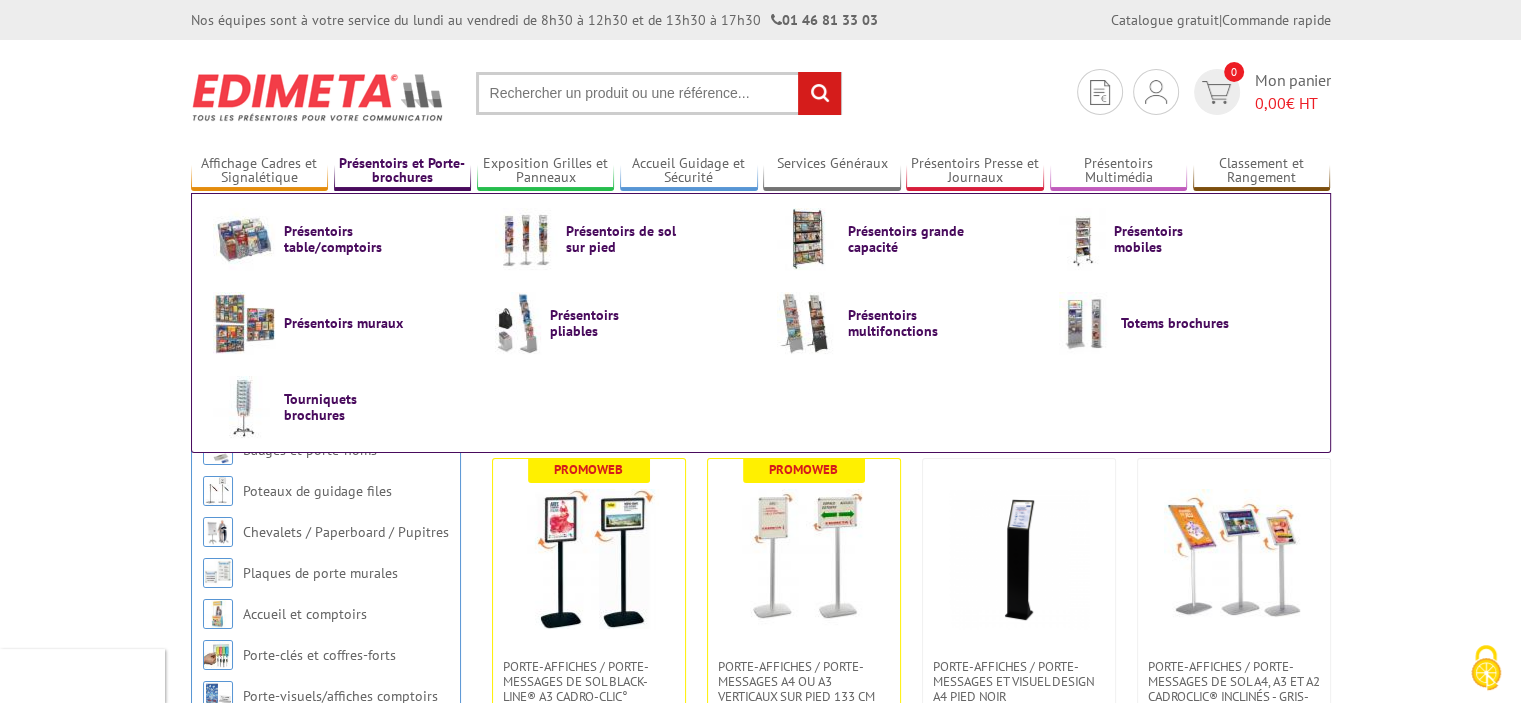 click on "Présentoirs et Porte-brochures" at bounding box center [403, 171] 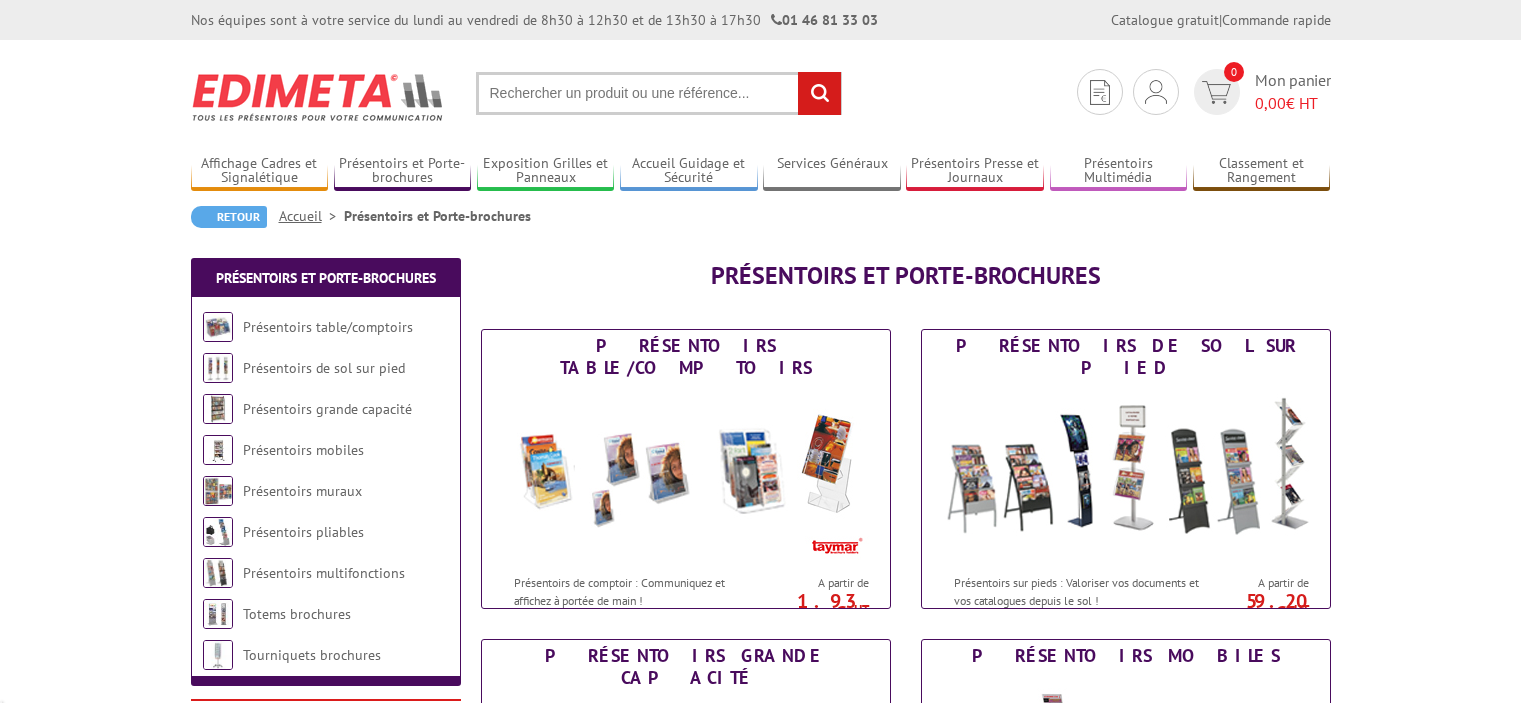 scroll, scrollTop: 0, scrollLeft: 0, axis: both 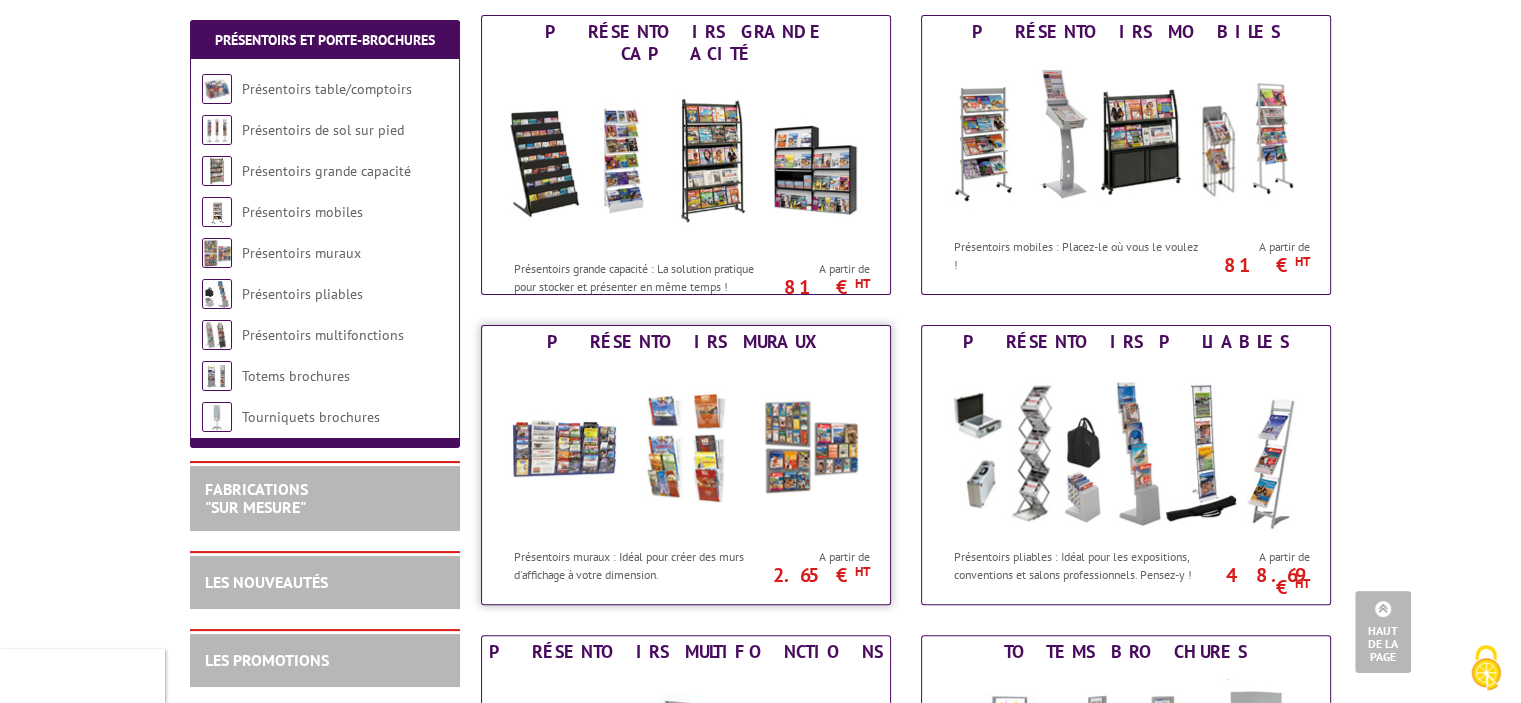 click at bounding box center (686, 448) 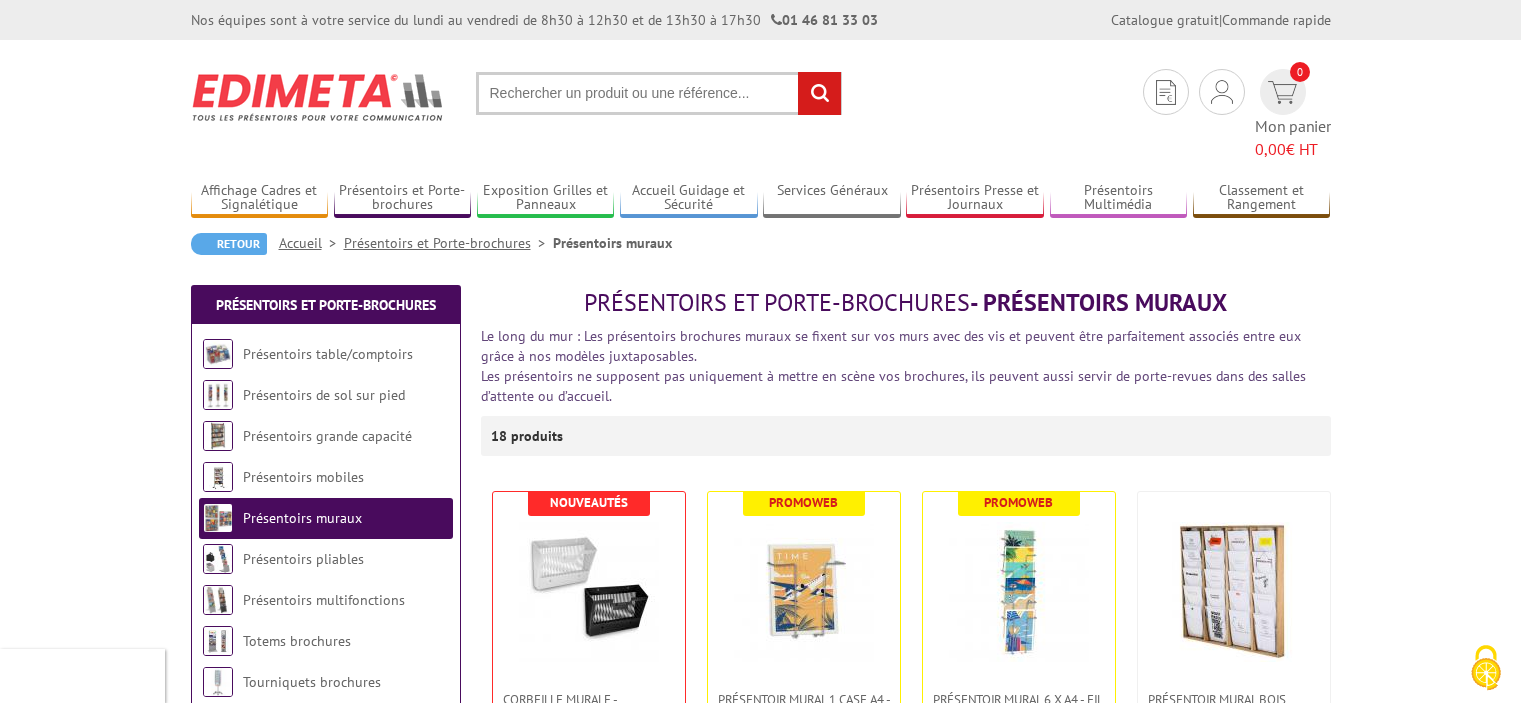 scroll, scrollTop: 0, scrollLeft: 0, axis: both 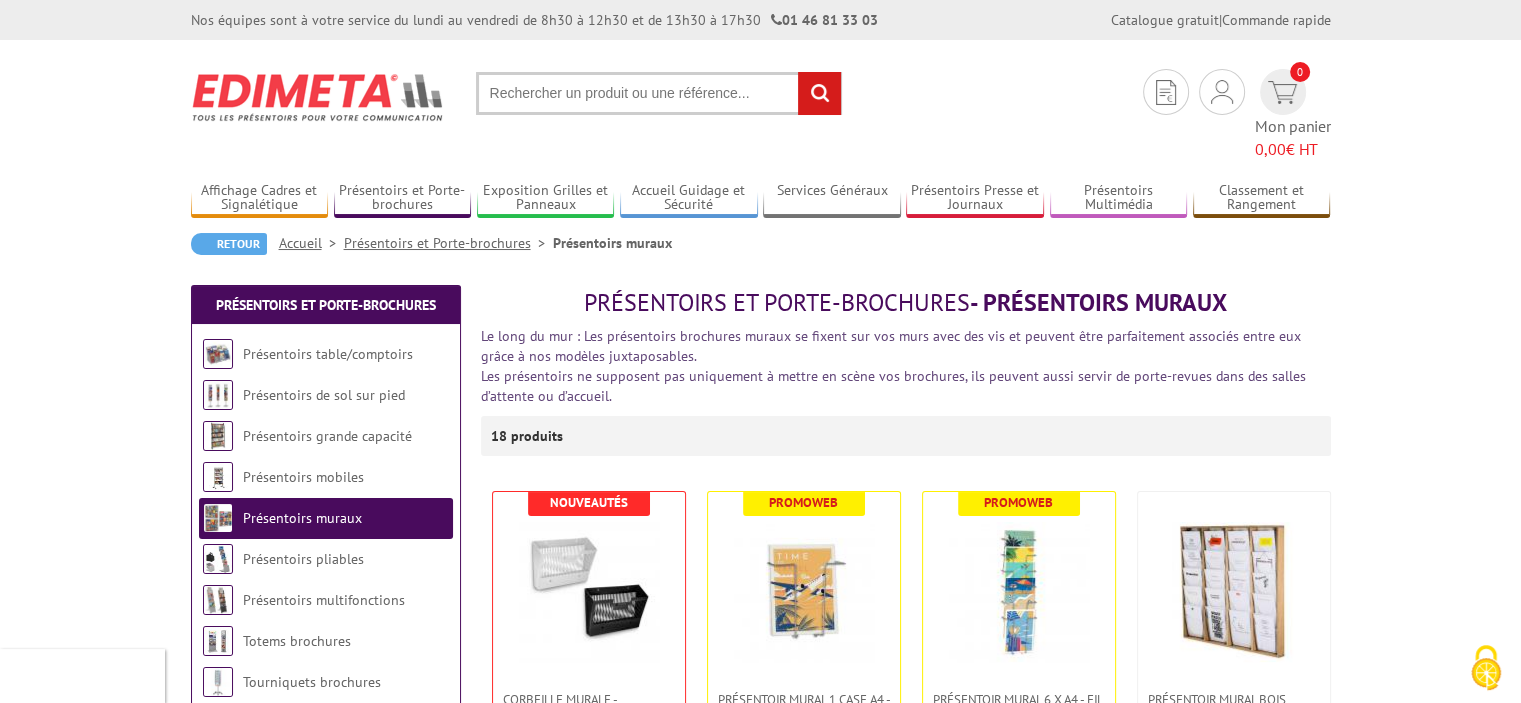 drag, startPoint x: 0, startPoint y: 0, endPoint x: 742, endPoint y: 406, distance: 845.81323 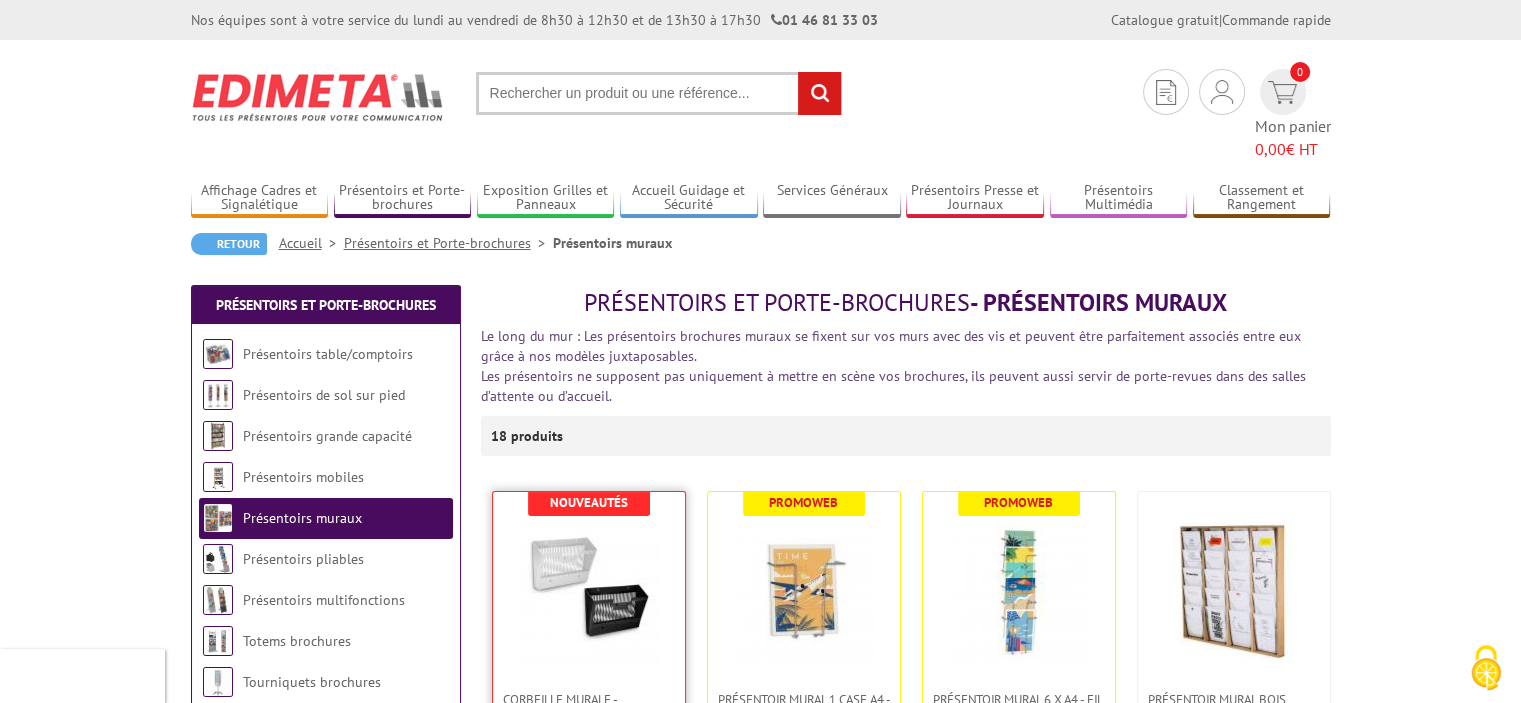 drag, startPoint x: 742, startPoint y: 406, endPoint x: 610, endPoint y: 578, distance: 216.81328 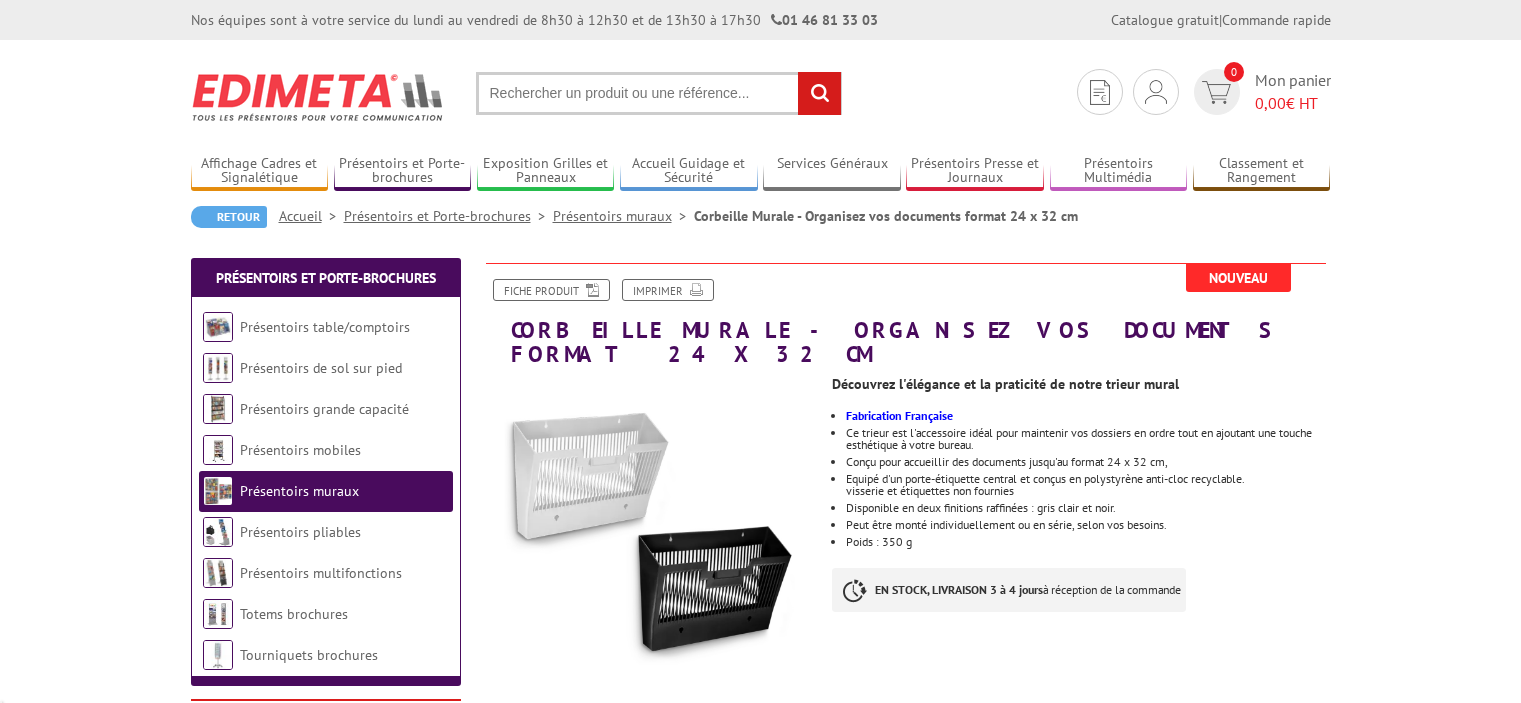 scroll, scrollTop: 0, scrollLeft: 0, axis: both 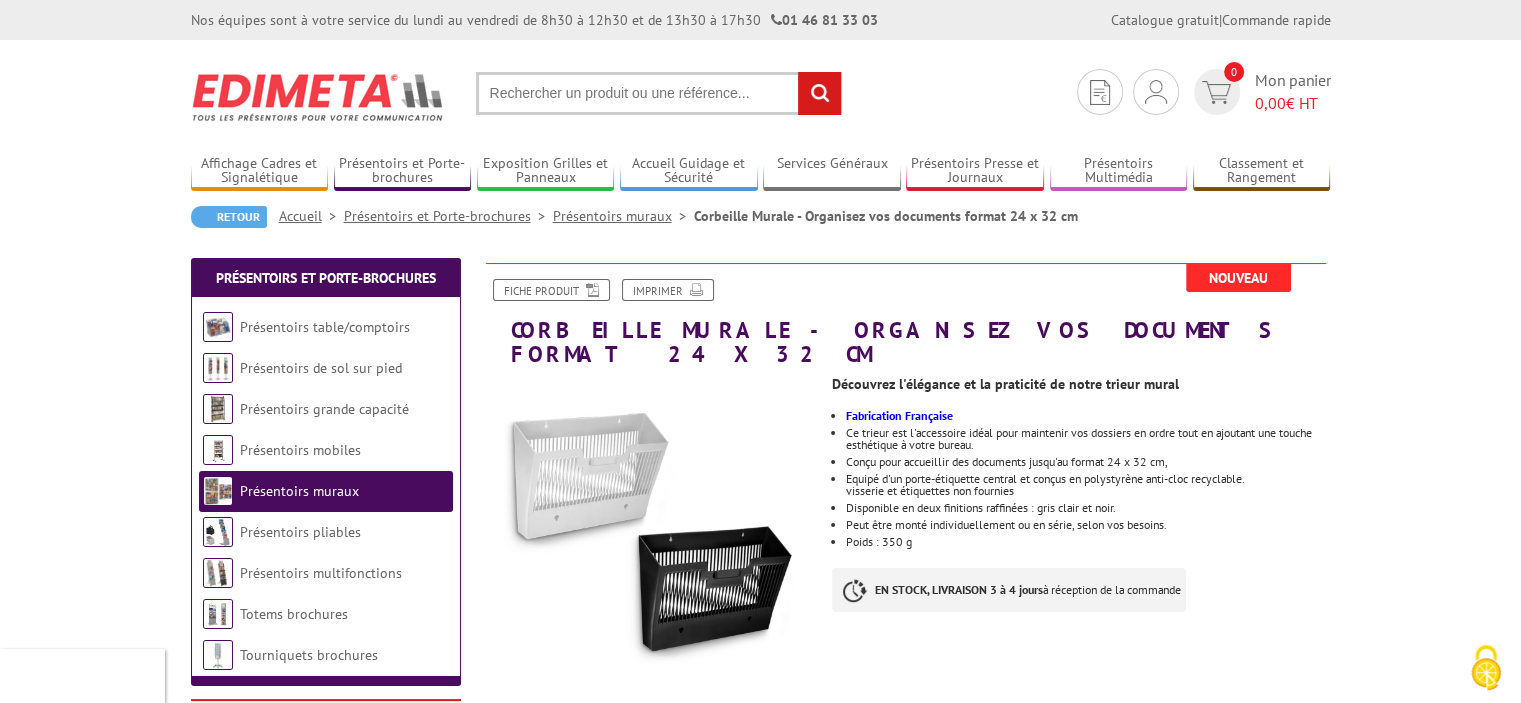 click on "Découvrez l'élégance et la praticité de notre trieur mural
Fabrication Française                          Ce trieur est l'accessoire idéal pour maintenir vos dossiers en ordre tout en ajoutant une touche esthétique à votre bureau.                          Conçu pour accueillir des documents jusqu'au format 24 x 32 cm,                          Equipé d'un porte-étiquette central et conçus en polystyrène anti-cloc recyclable. visserie et étiquettes non fournies                           Disponible en deux finitions raffinées : gris clair et noir.                          Peut être monté individuellement ou en série, selon vos besoins.                          Poids : 350 g
EN STOCK, LIVRAISON   3 à 4 jours  à réception de la commande" at bounding box center (1088, 504) 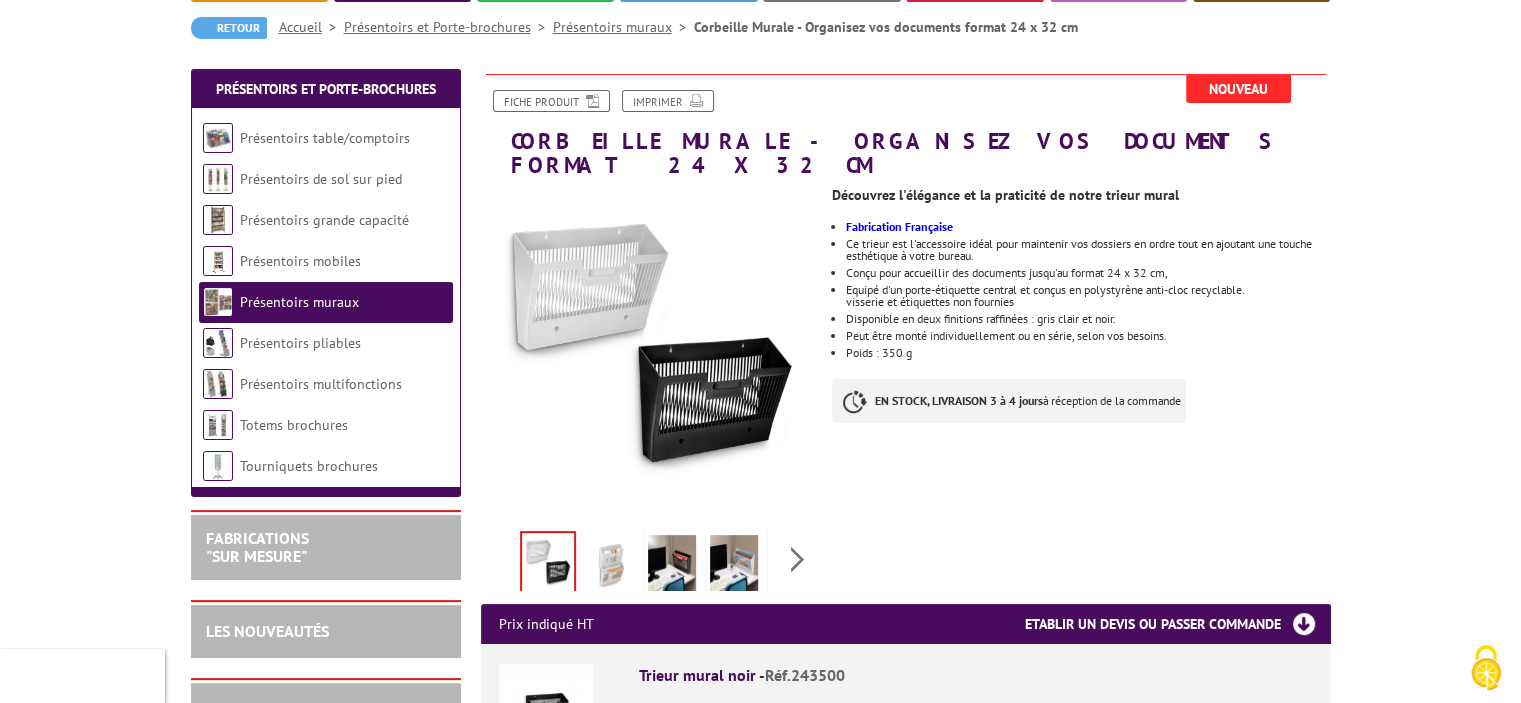 scroll, scrollTop: 206, scrollLeft: 0, axis: vertical 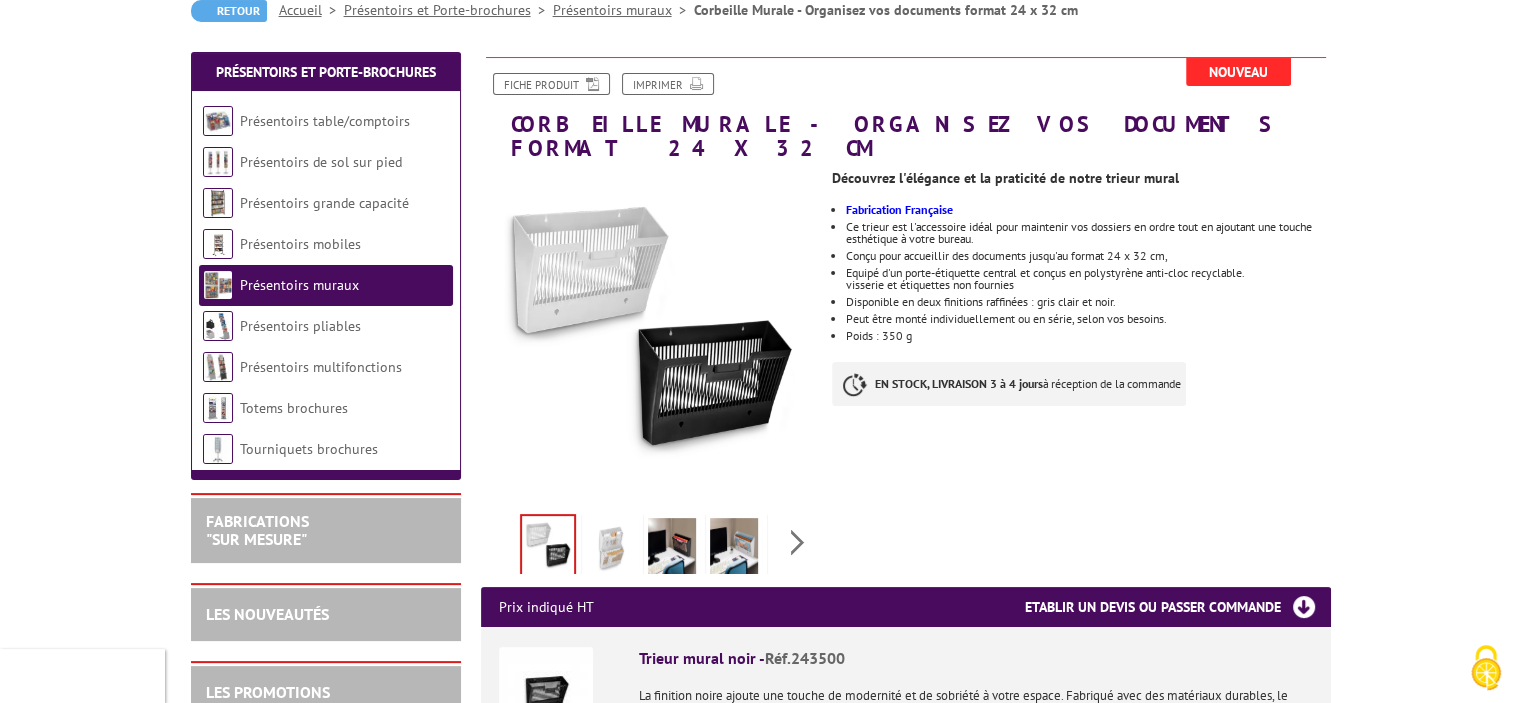 click at bounding box center (610, 549) 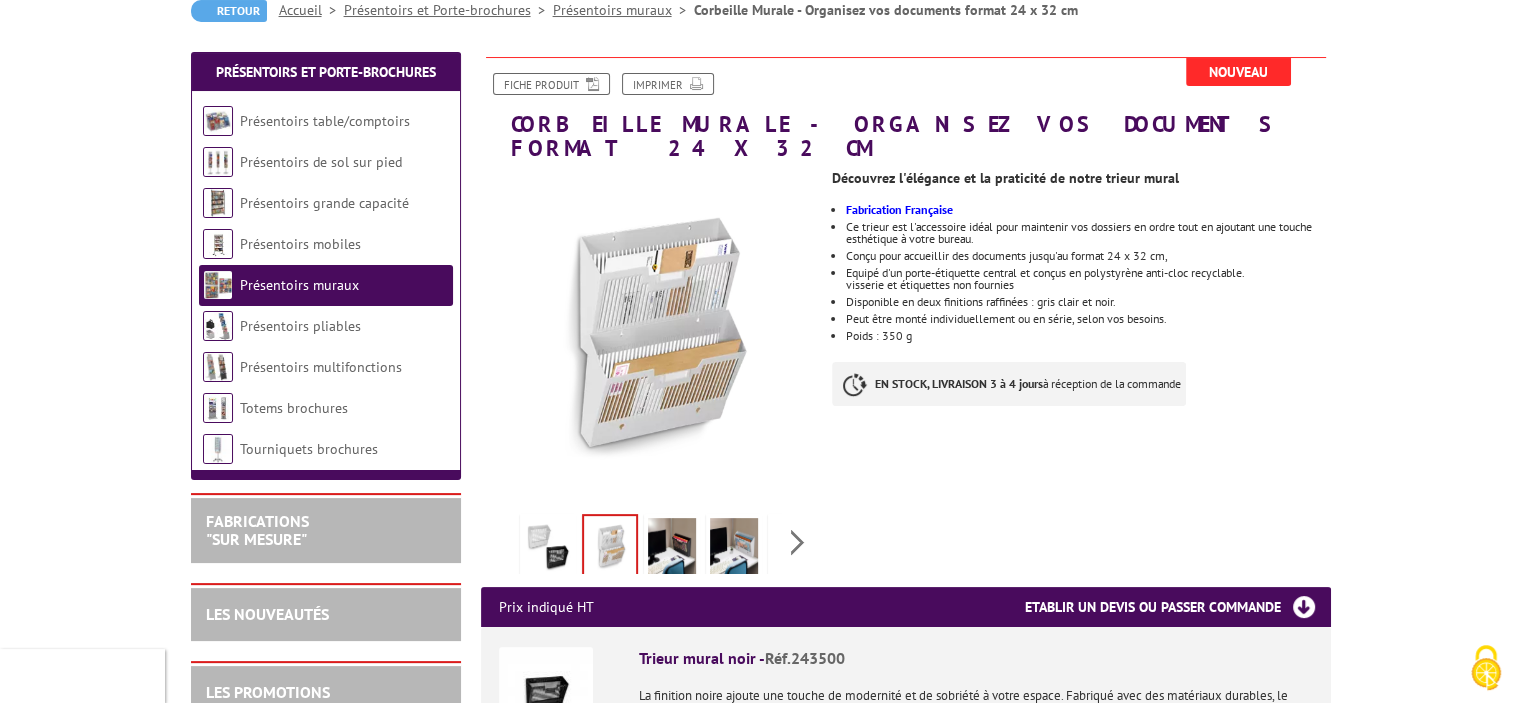 click at bounding box center [672, 549] 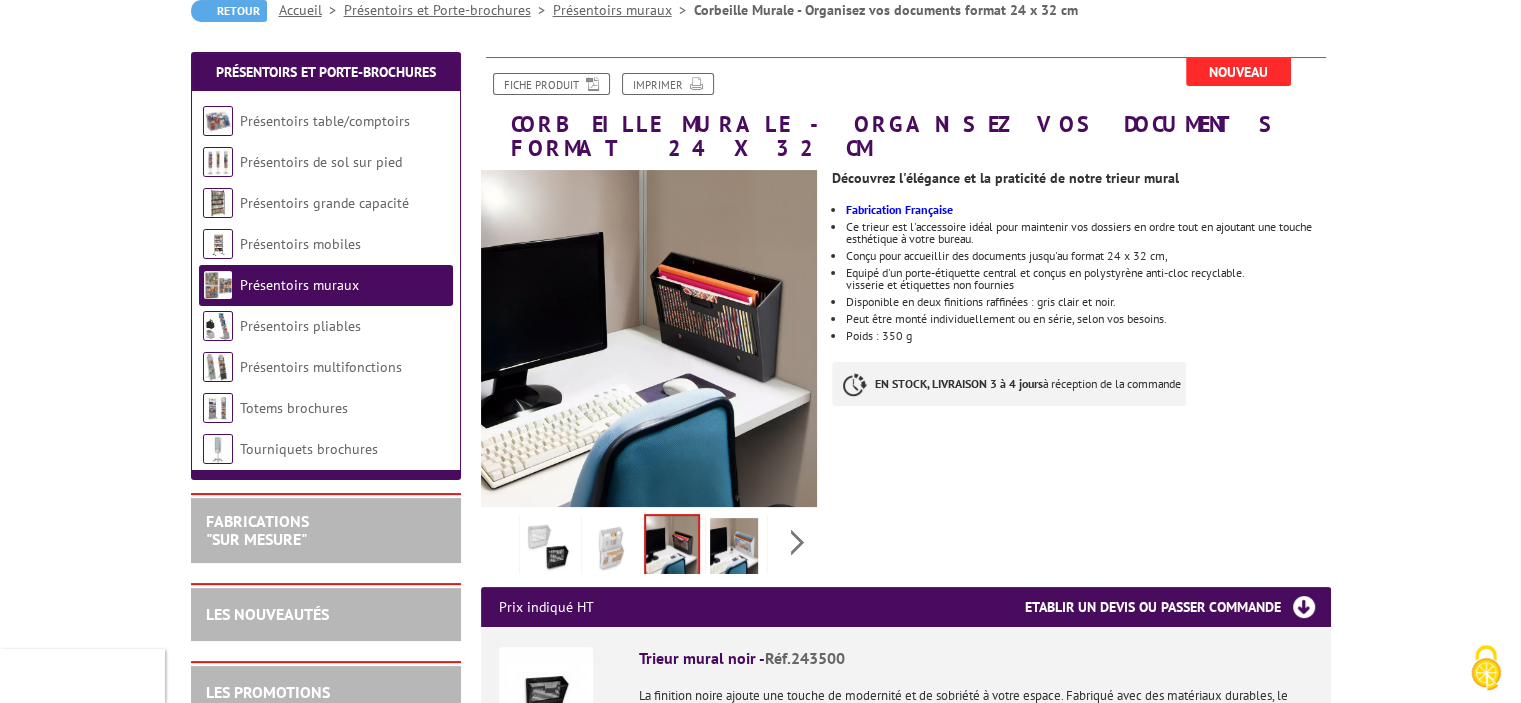 click at bounding box center (734, 549) 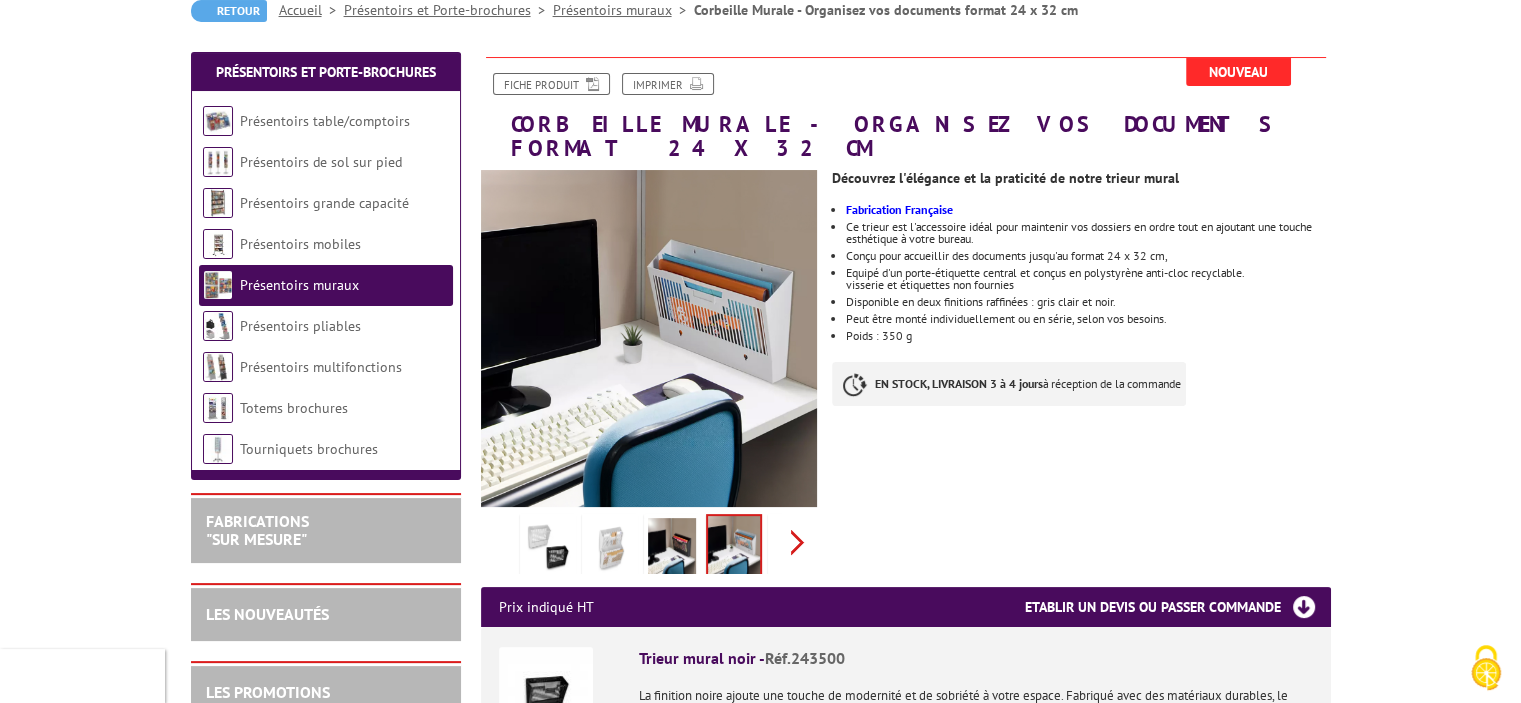 click on "Previous Next" at bounding box center [649, 542] 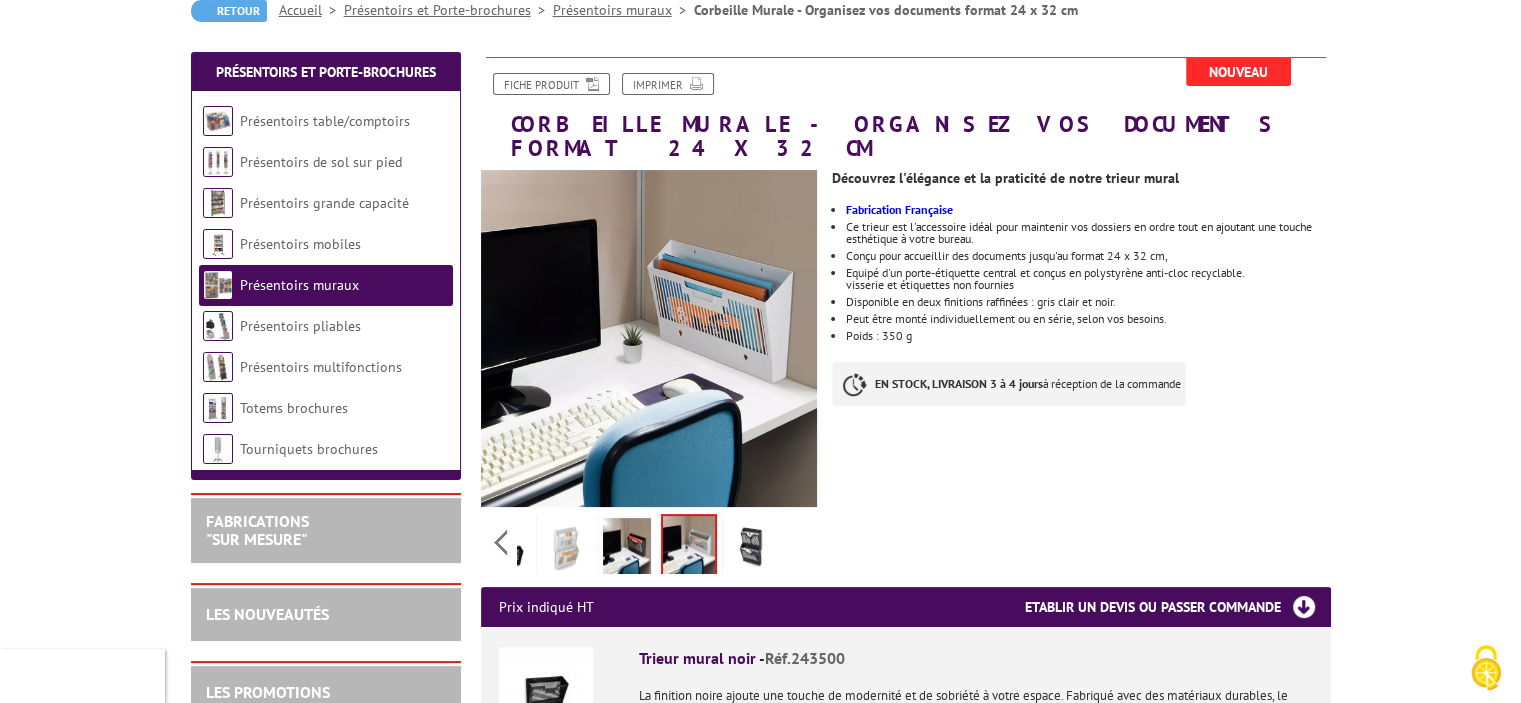 click at bounding box center (751, 549) 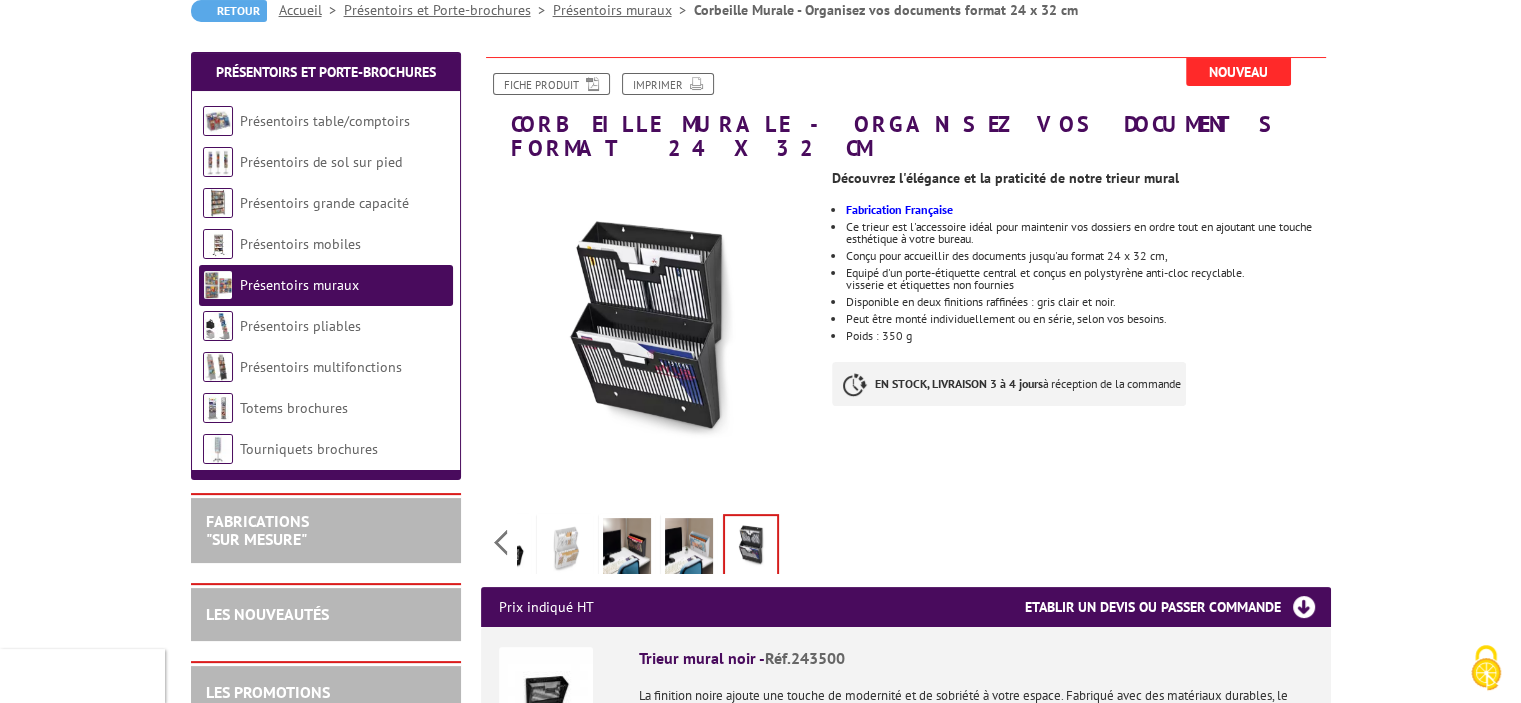 click at bounding box center (689, 549) 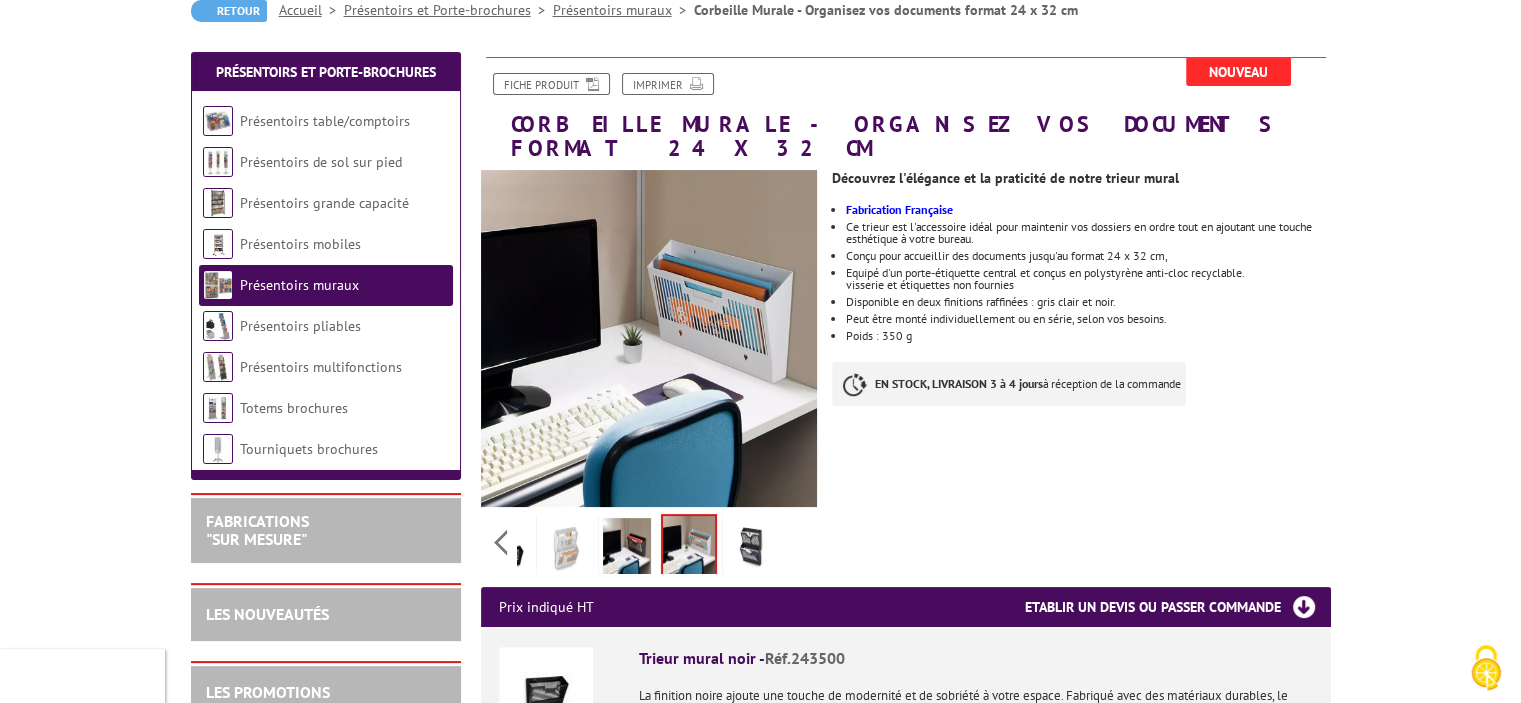click at bounding box center [627, 549] 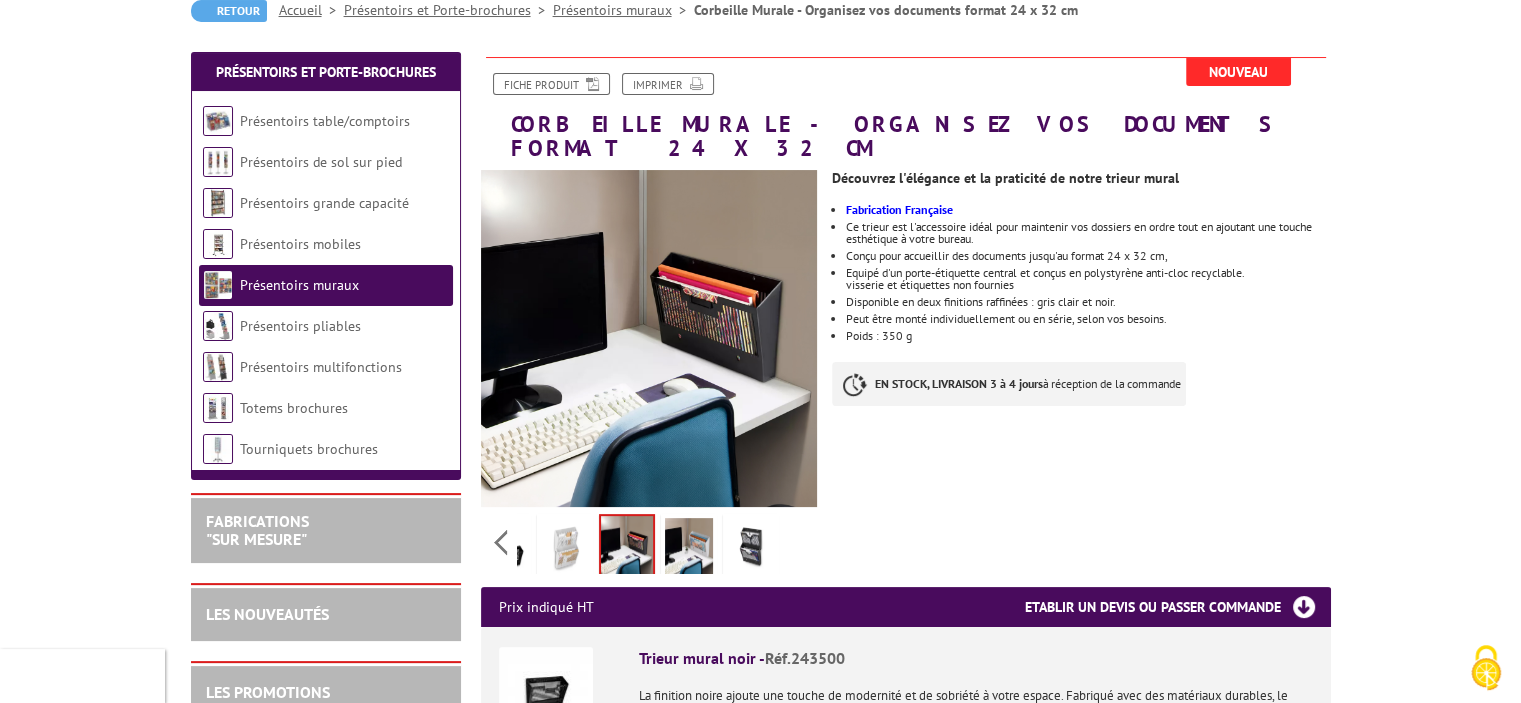 click at bounding box center (565, 549) 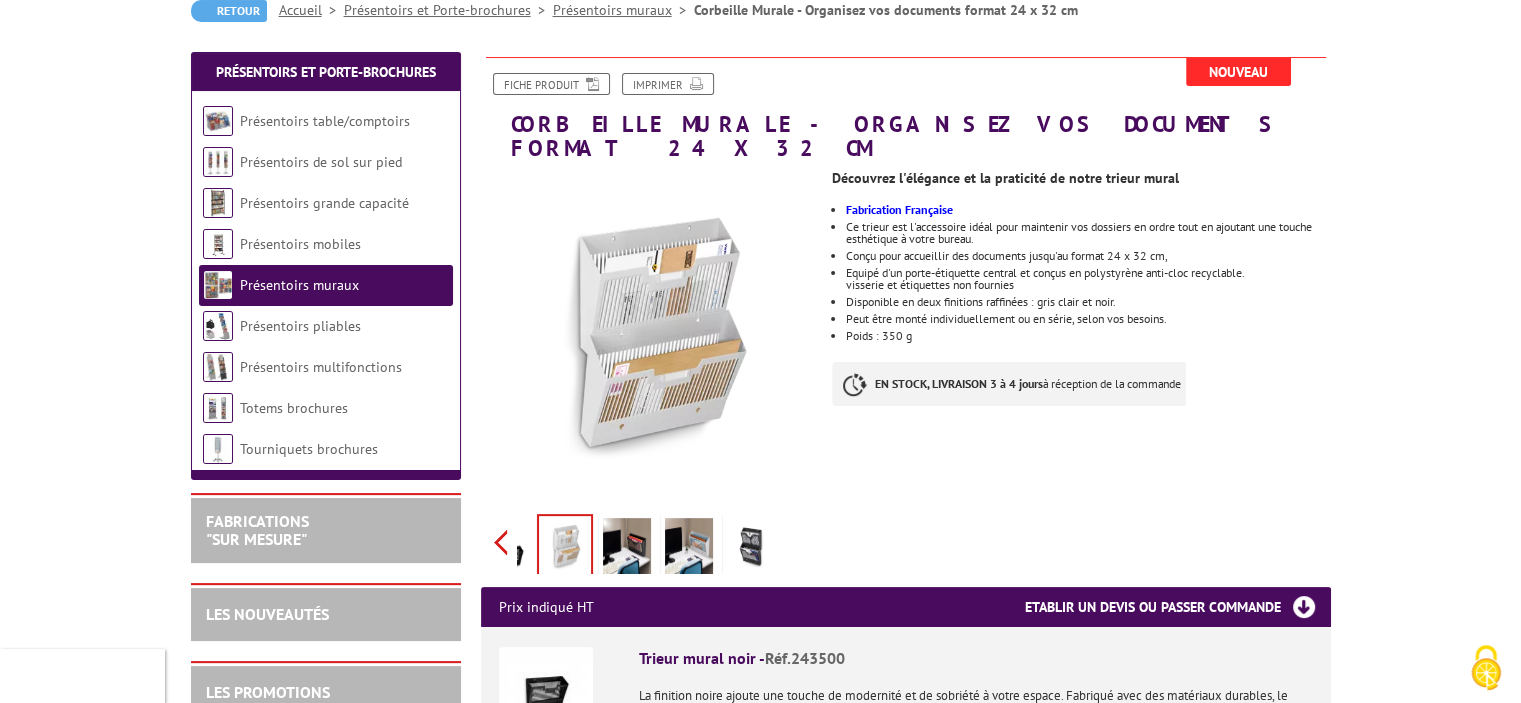click on "Previous Next" at bounding box center (649, 542) 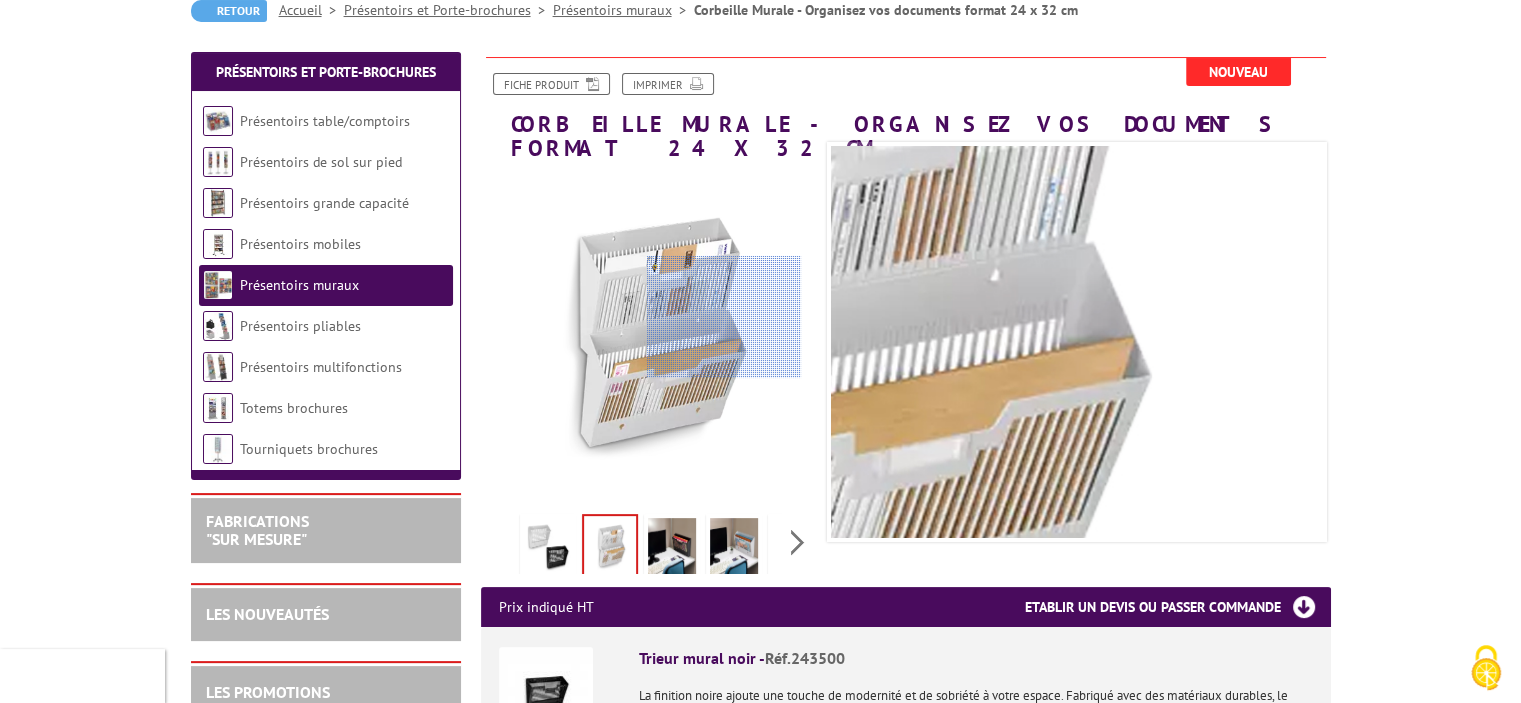 click at bounding box center [724, 317] 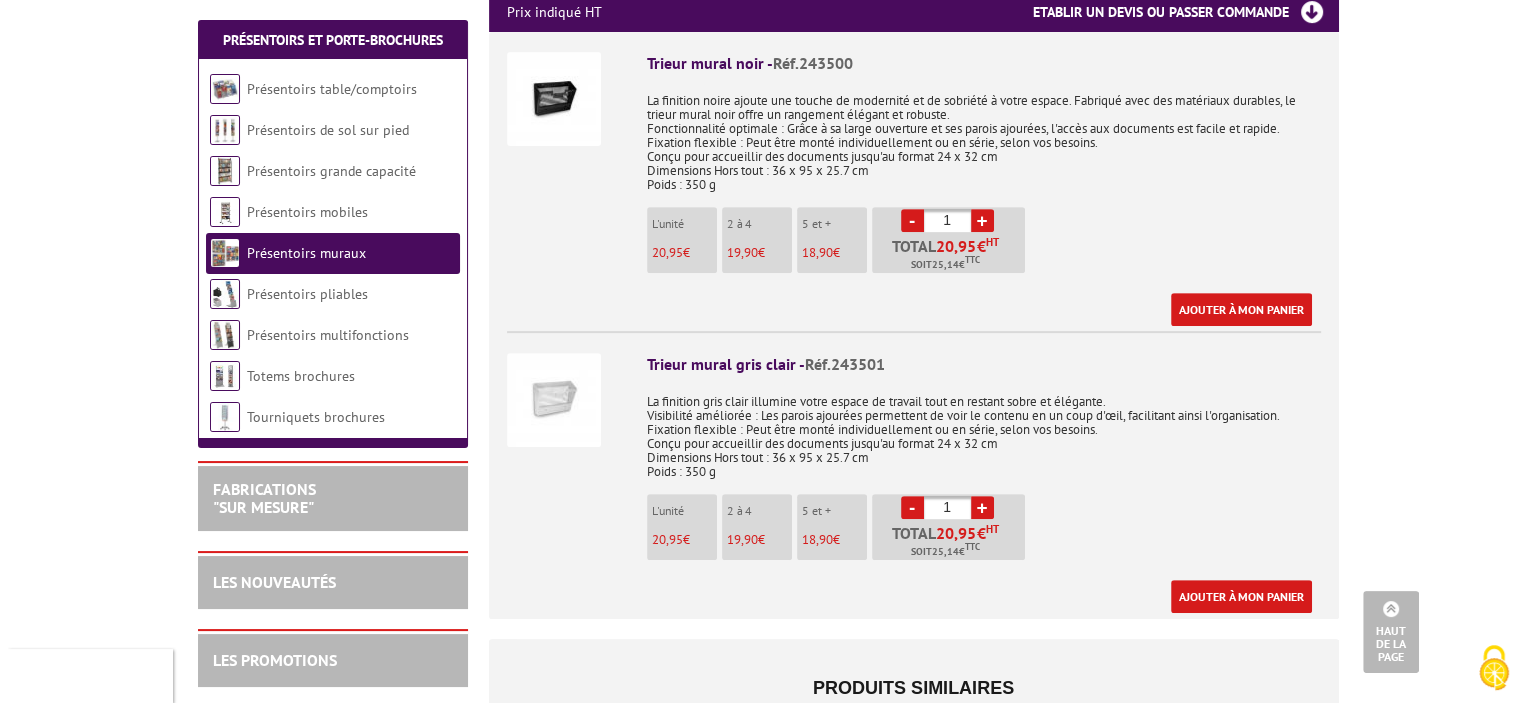 scroll, scrollTop: 808, scrollLeft: 0, axis: vertical 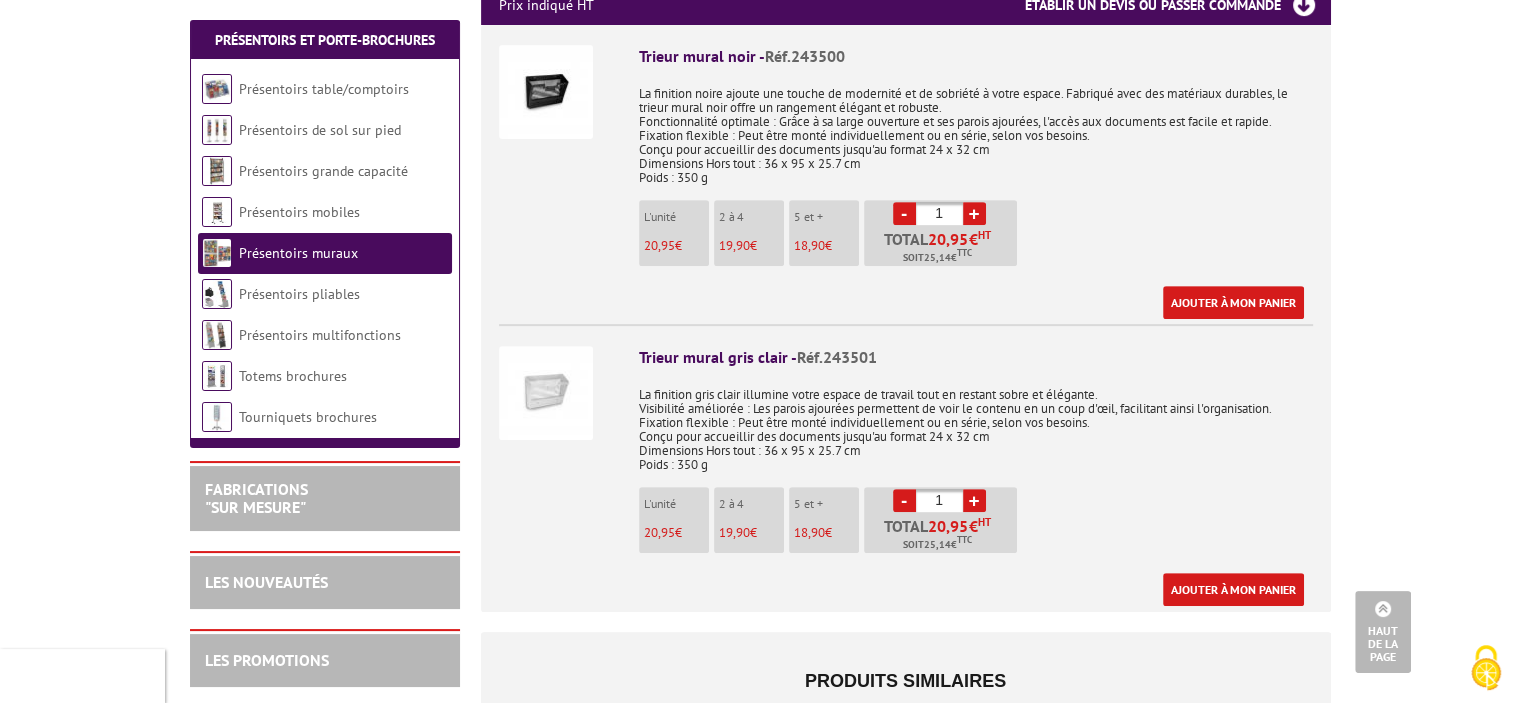 click on "La finition gris clair illumine votre espace de travail tout en restant sobre et élégante. Visibilité améliorée : Les parois ajourées permettent de voir le contenu en un coup d'œil, facilitant ainsi l'organisation. Fixation flexible : Peut être monté individuellement ou en série, selon vos besoins. Conçu pour accueillir des documents jusqu'au format 24 x 32 cm Dimensions Hors tout : 36 x 95 x 25.7 cm Poids : 350 g" at bounding box center [976, 423] 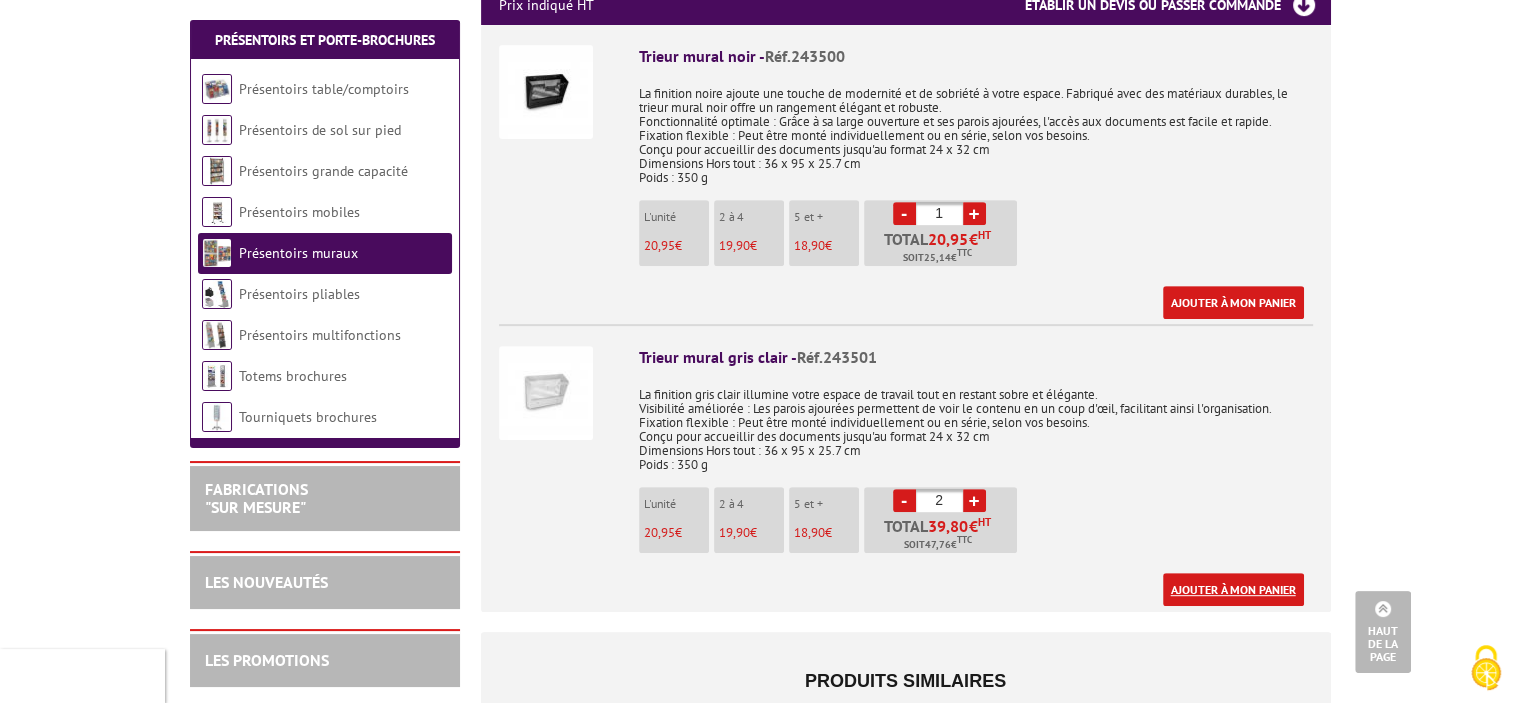 click on "Ajouter à mon panier" at bounding box center (1233, 589) 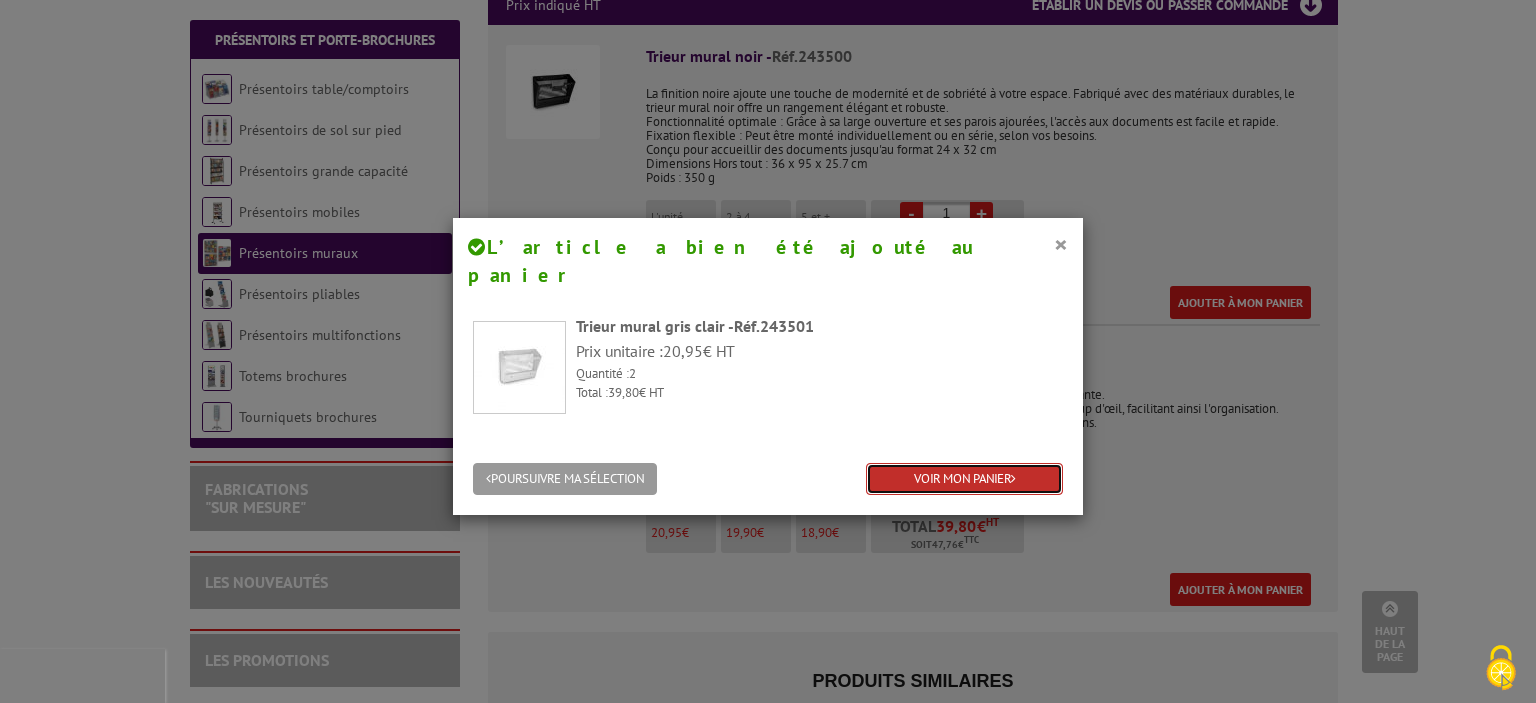 click on "VOIR MON PANIER" at bounding box center [964, 479] 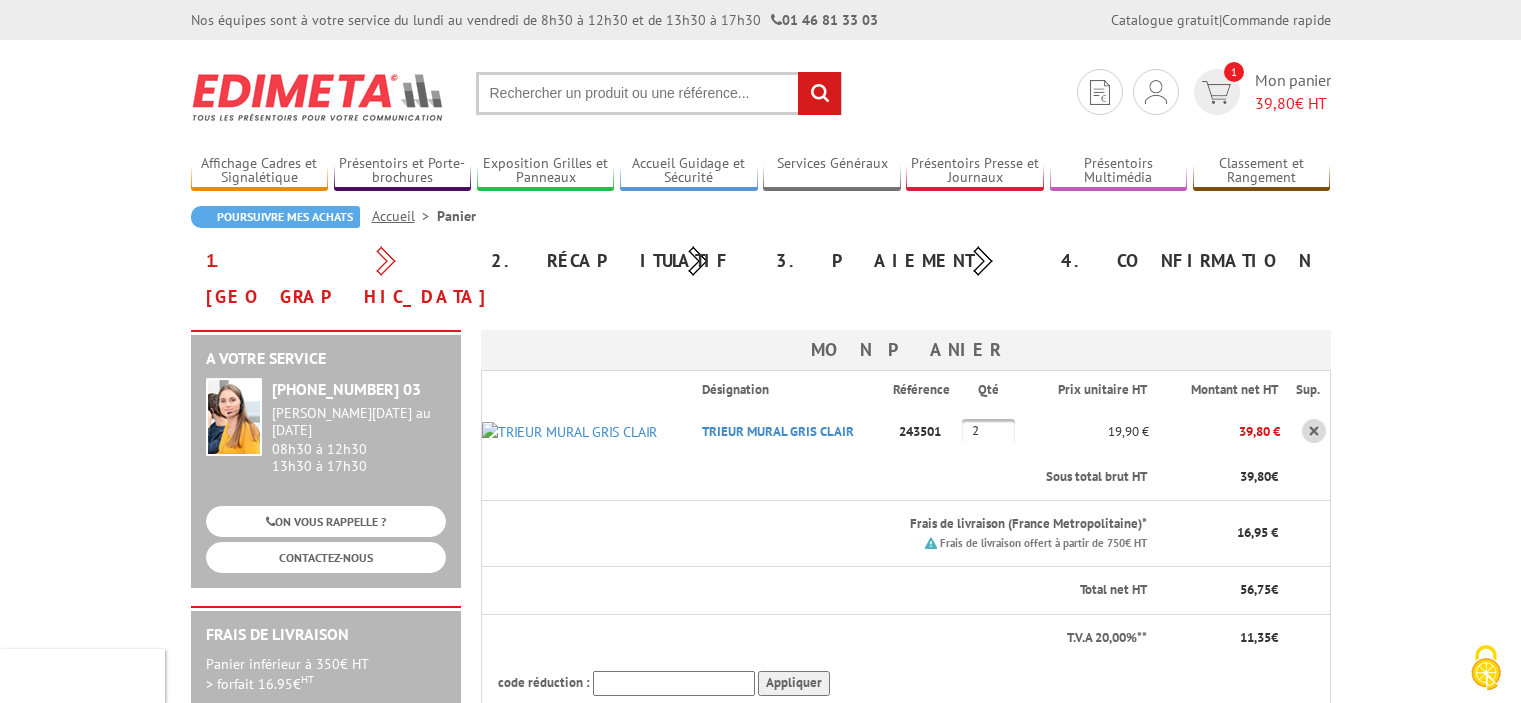 scroll, scrollTop: 0, scrollLeft: 0, axis: both 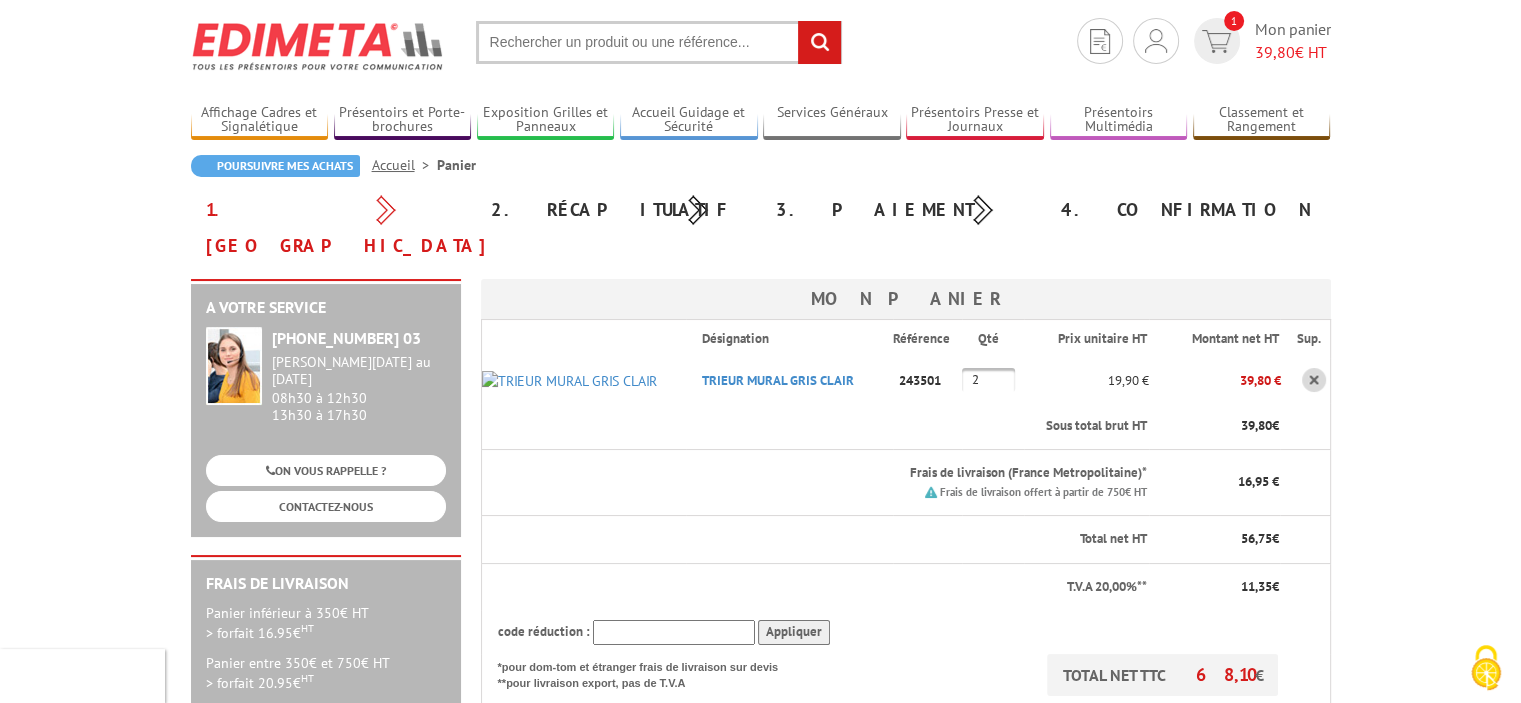 click on "2" at bounding box center [988, 380] 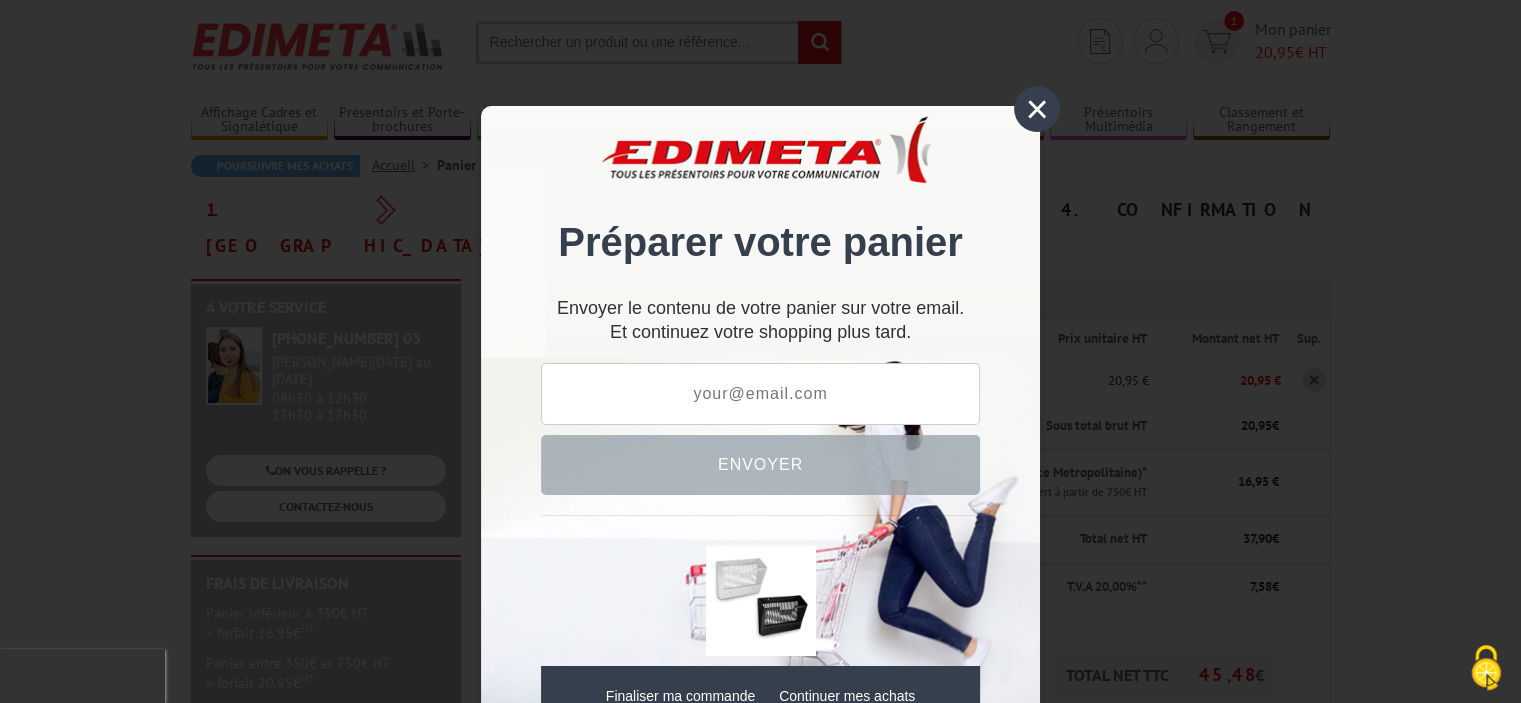 type on "1" 